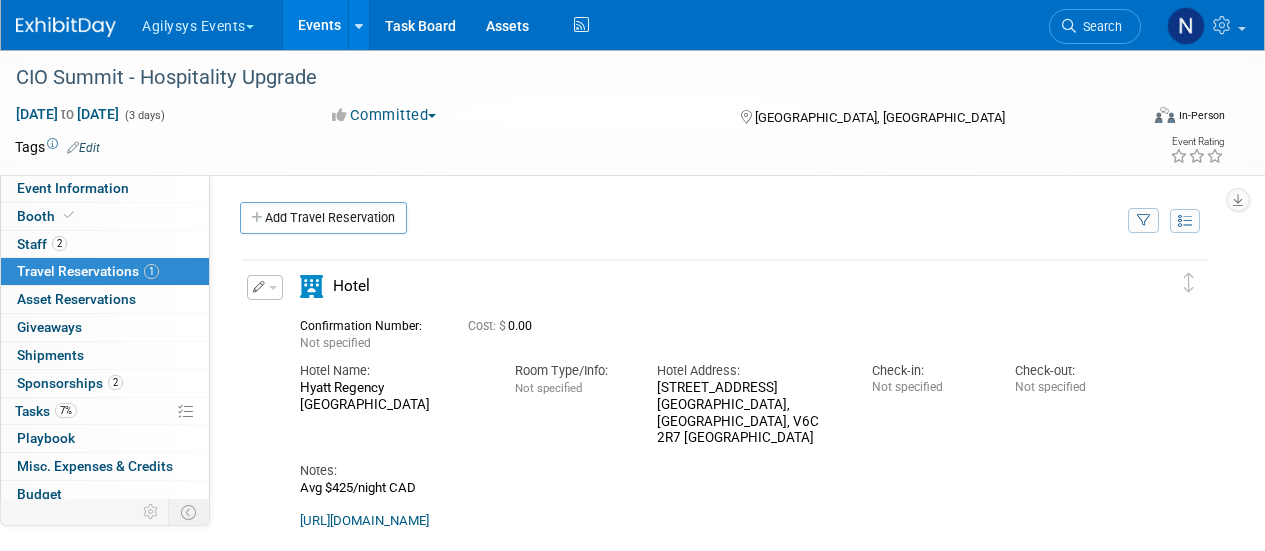 scroll, scrollTop: 0, scrollLeft: 0, axis: both 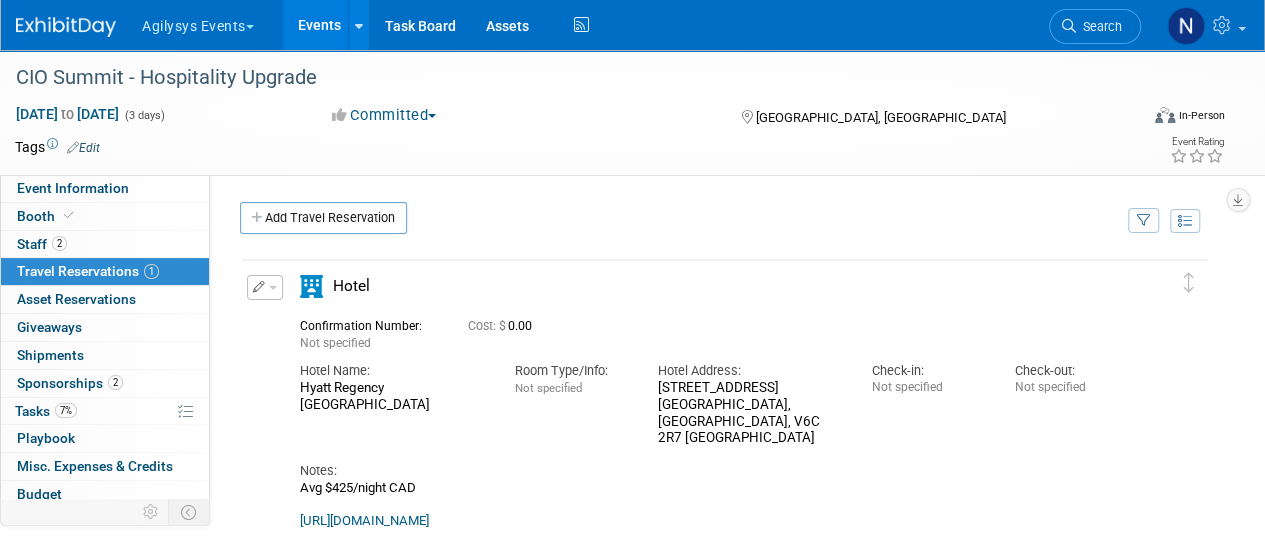 drag, startPoint x: 1002, startPoint y: 5, endPoint x: 1090, endPoint y: 38, distance: 93.98404 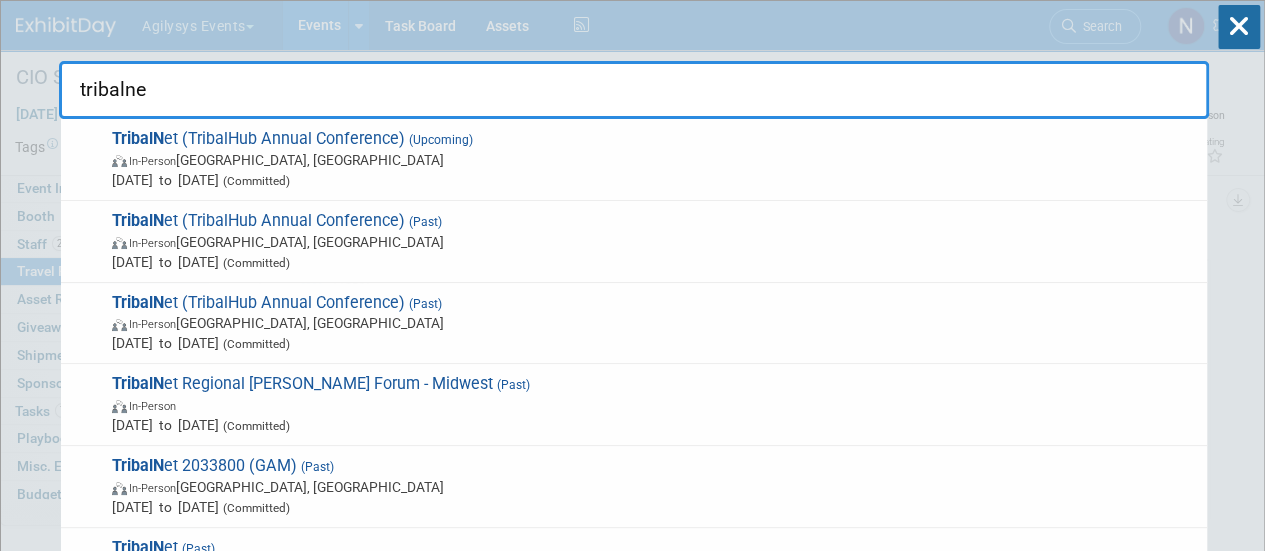 type on "tribalnet" 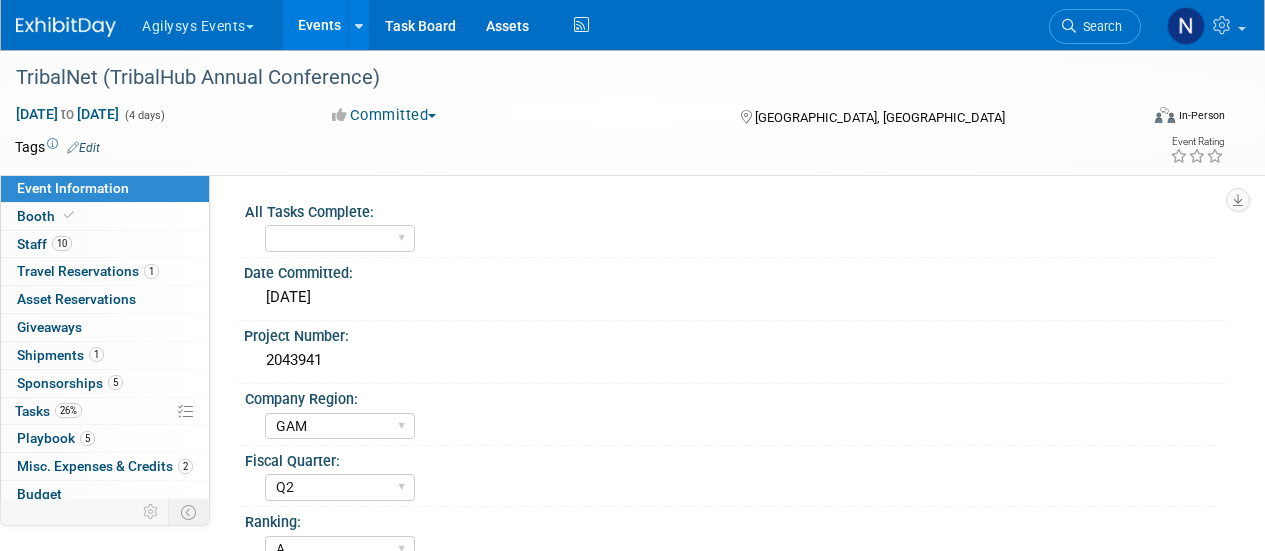 select on "GAM" 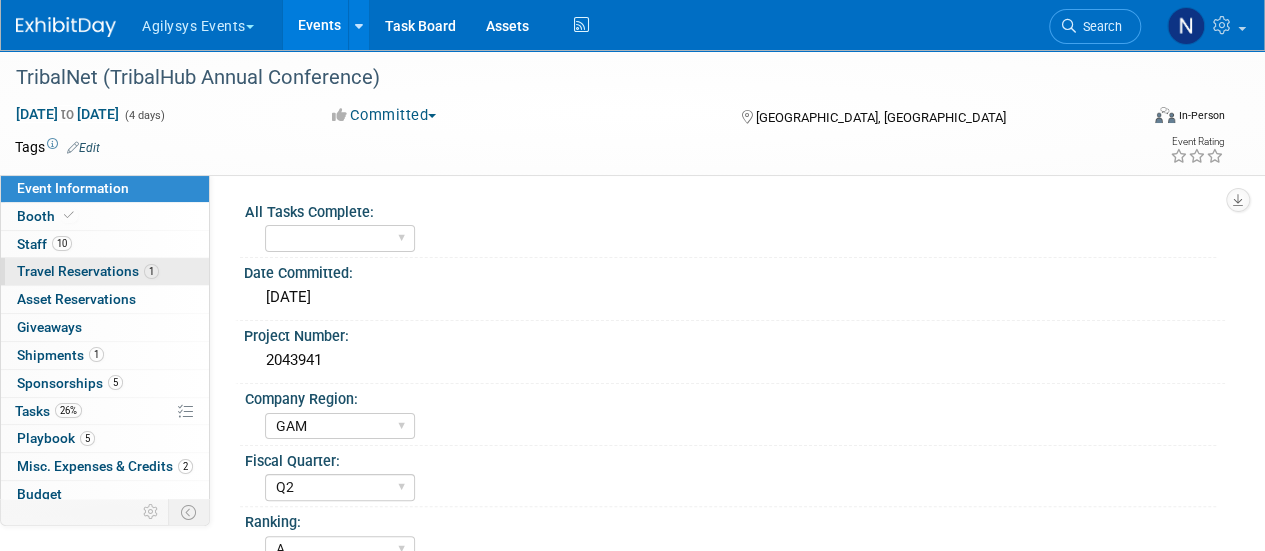 scroll, scrollTop: 0, scrollLeft: 0, axis: both 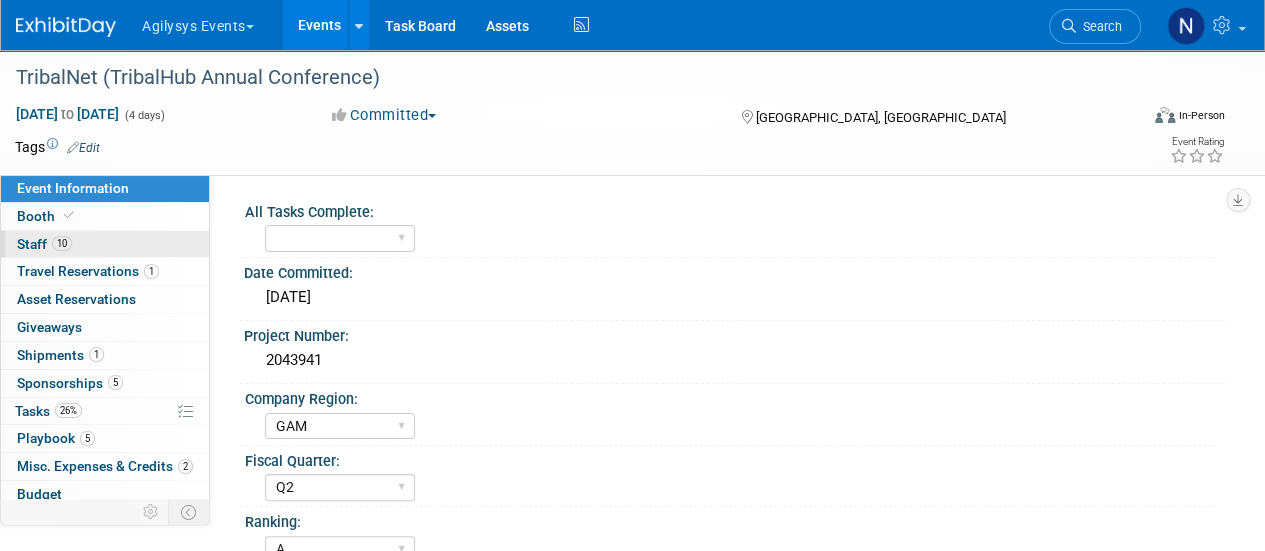 click on "10" at bounding box center (62, 243) 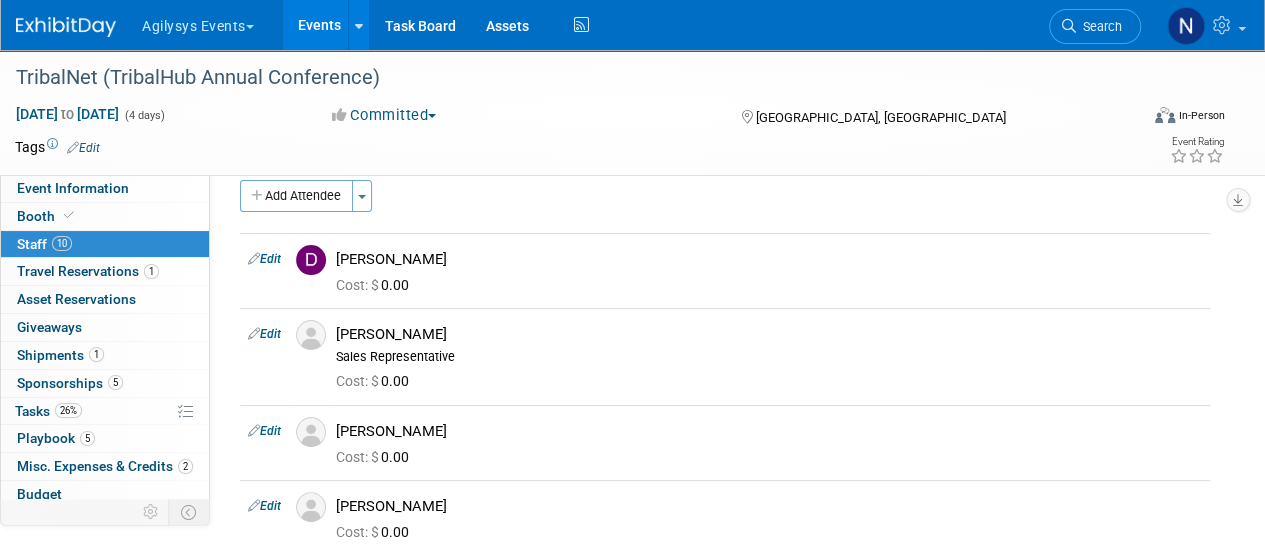 scroll, scrollTop: 21, scrollLeft: 0, axis: vertical 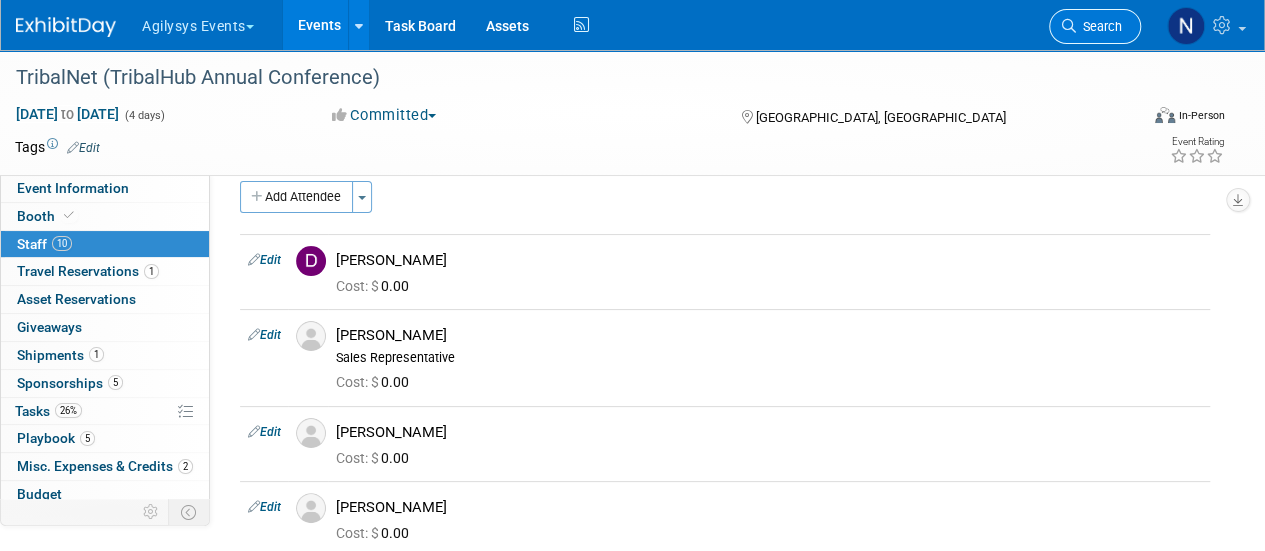 click on "Search" at bounding box center [1099, 26] 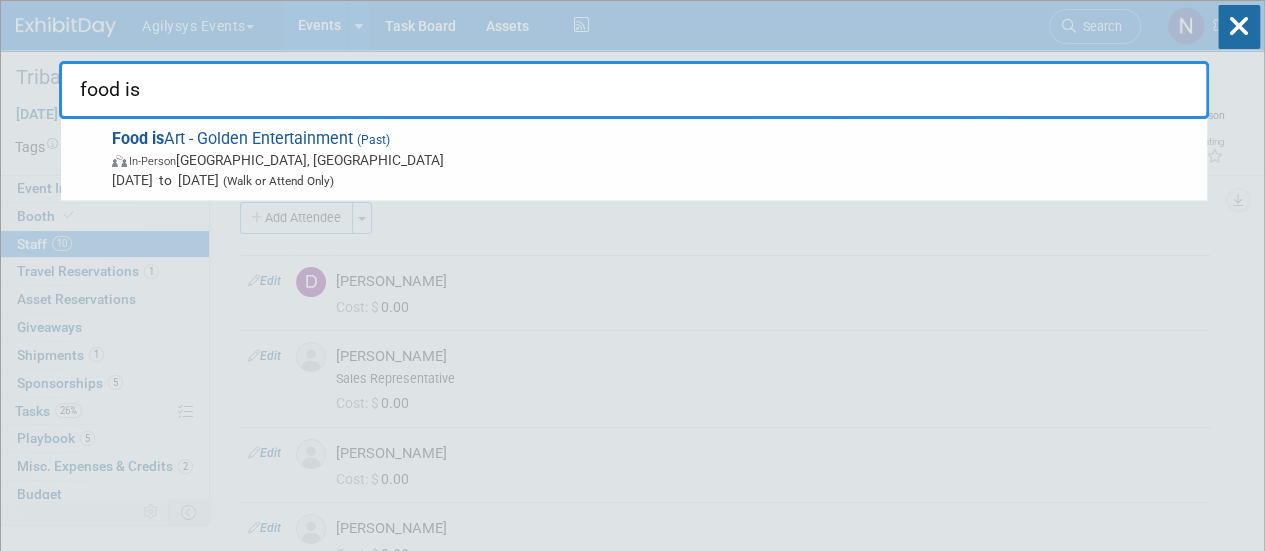 click on "food is" at bounding box center [634, 90] 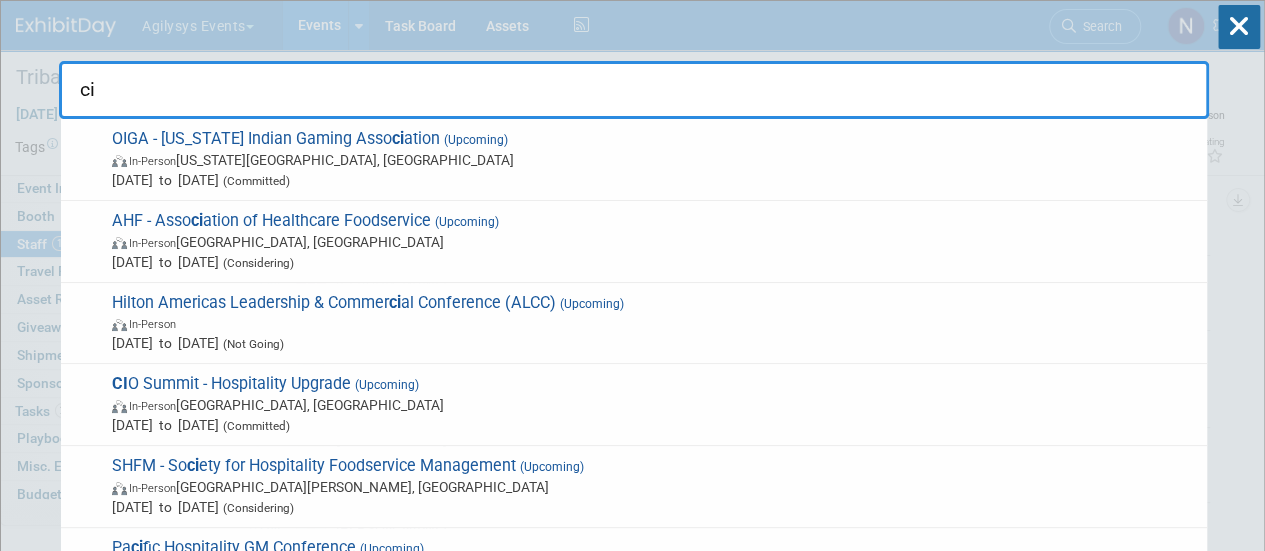 type on "cio" 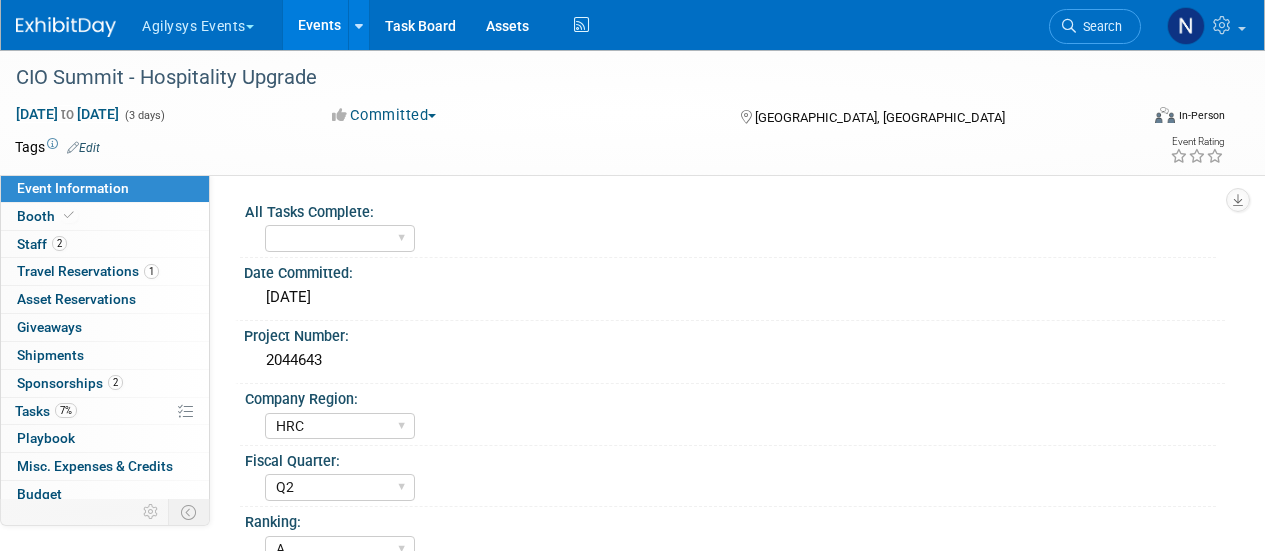 select on "HRC" 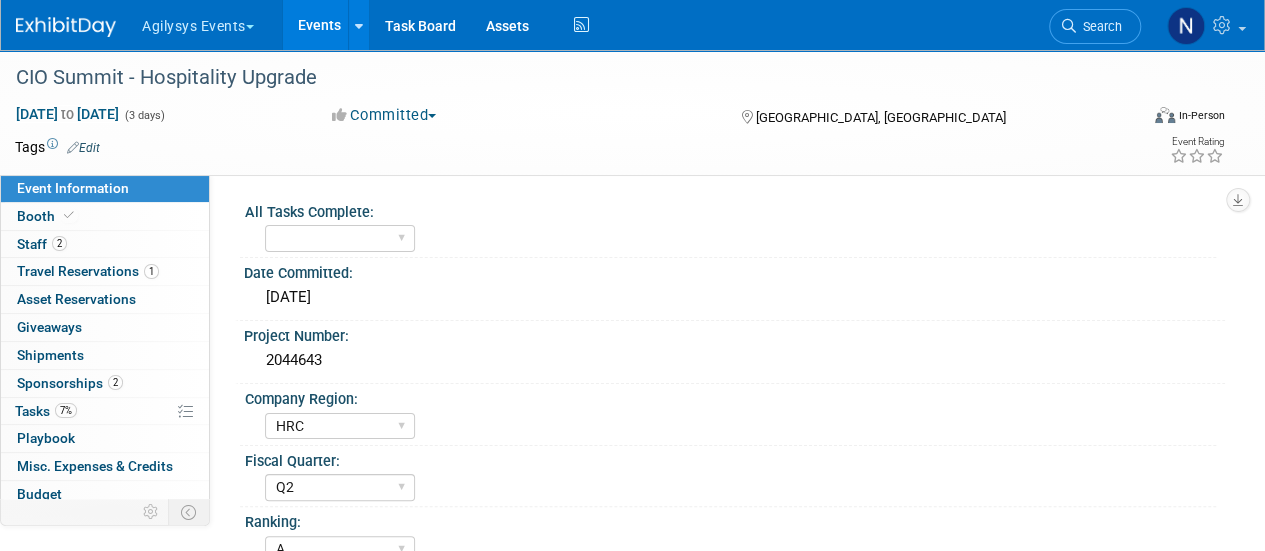 scroll, scrollTop: 0, scrollLeft: 0, axis: both 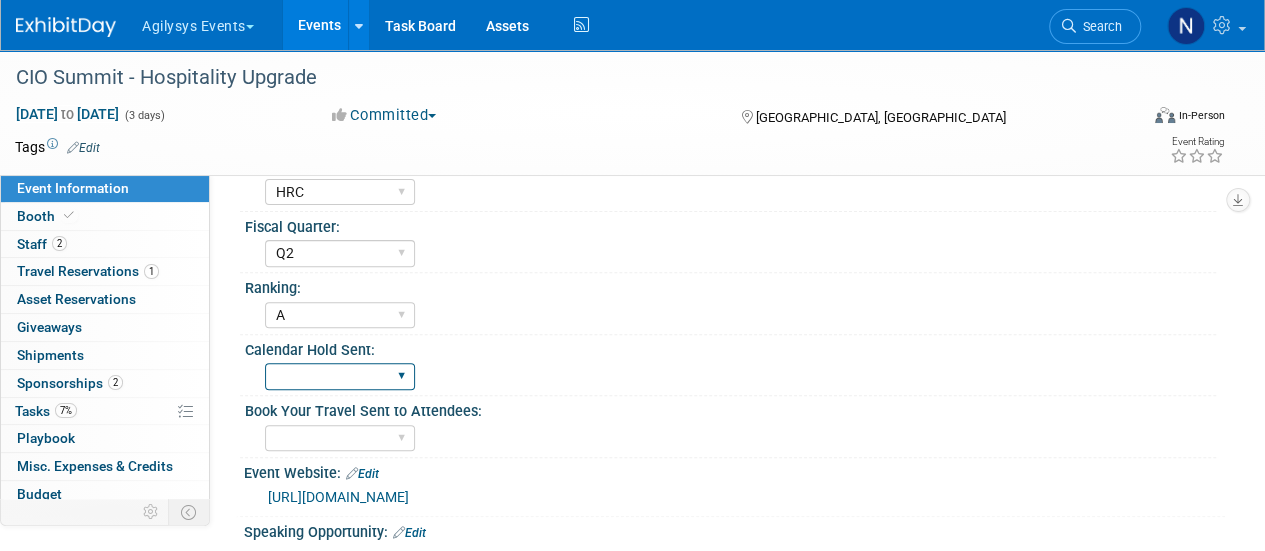 click on "Yes" at bounding box center (340, 376) 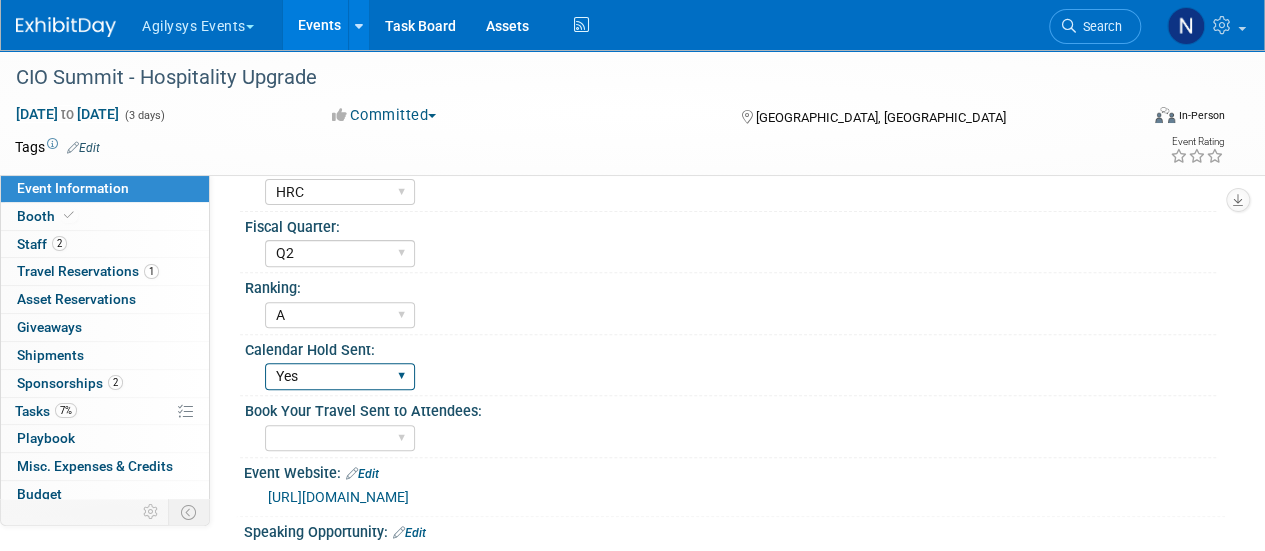click on "Yes" at bounding box center (340, 376) 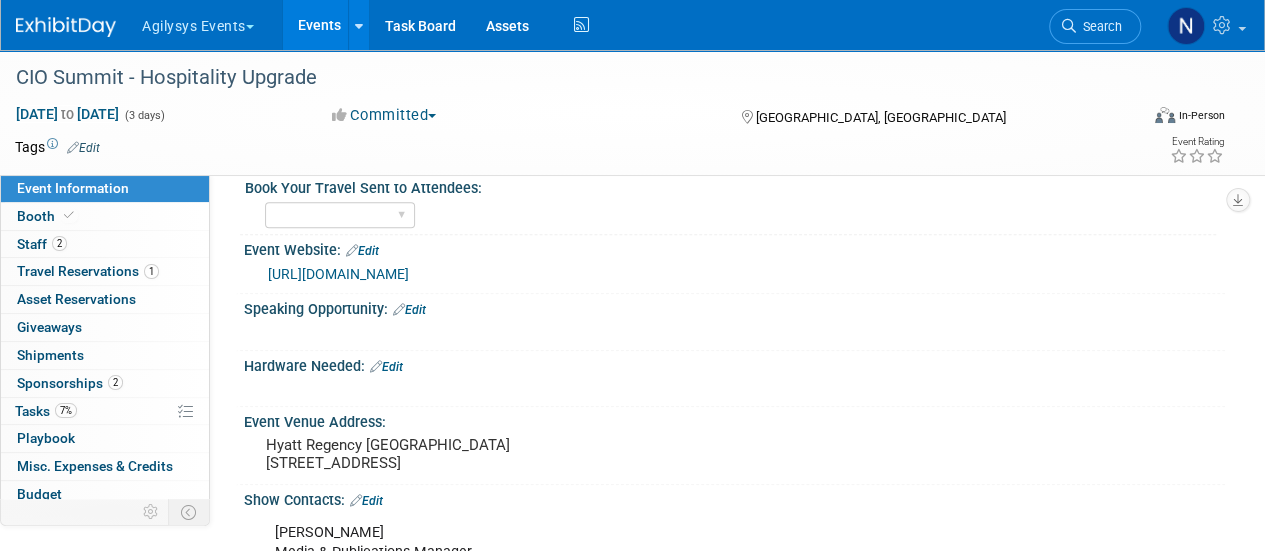scroll, scrollTop: 496, scrollLeft: 0, axis: vertical 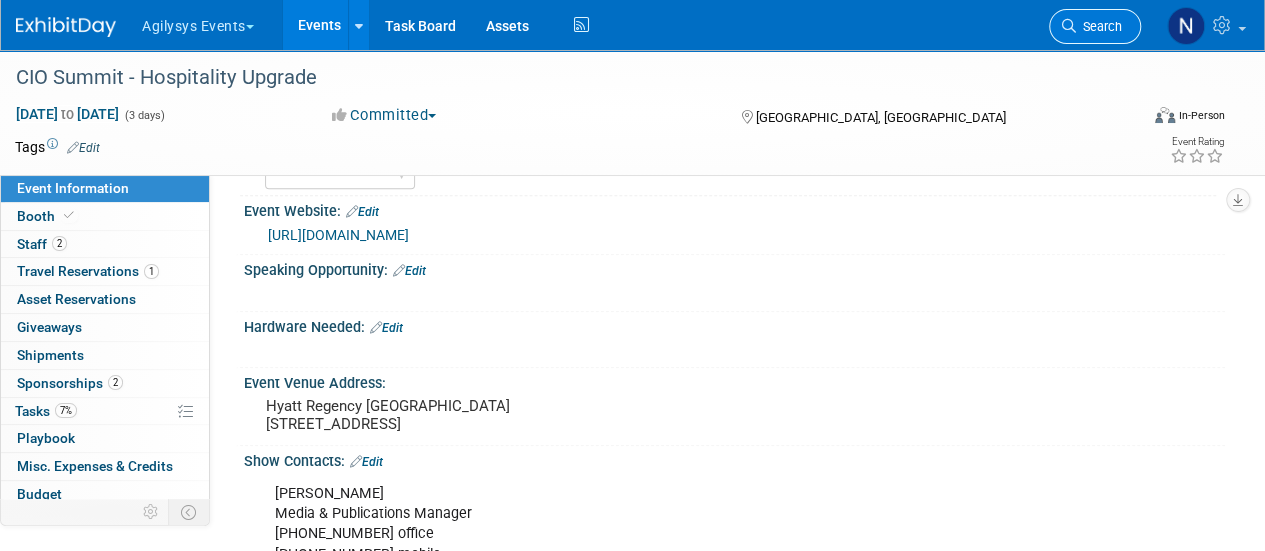 click on "Search" at bounding box center (1095, 26) 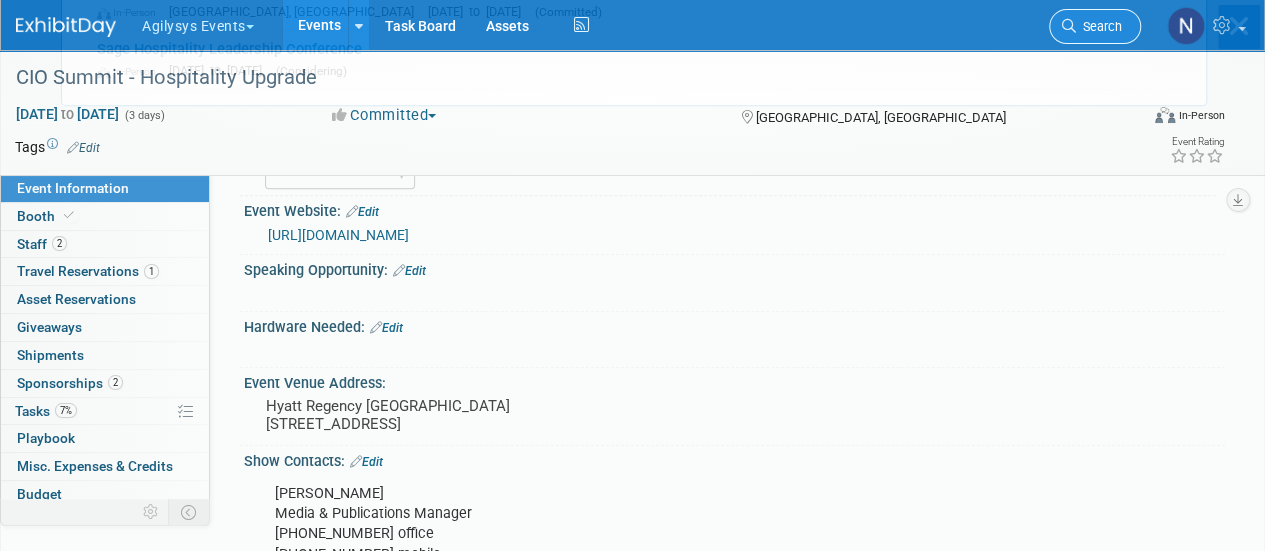 scroll, scrollTop: 0, scrollLeft: 0, axis: both 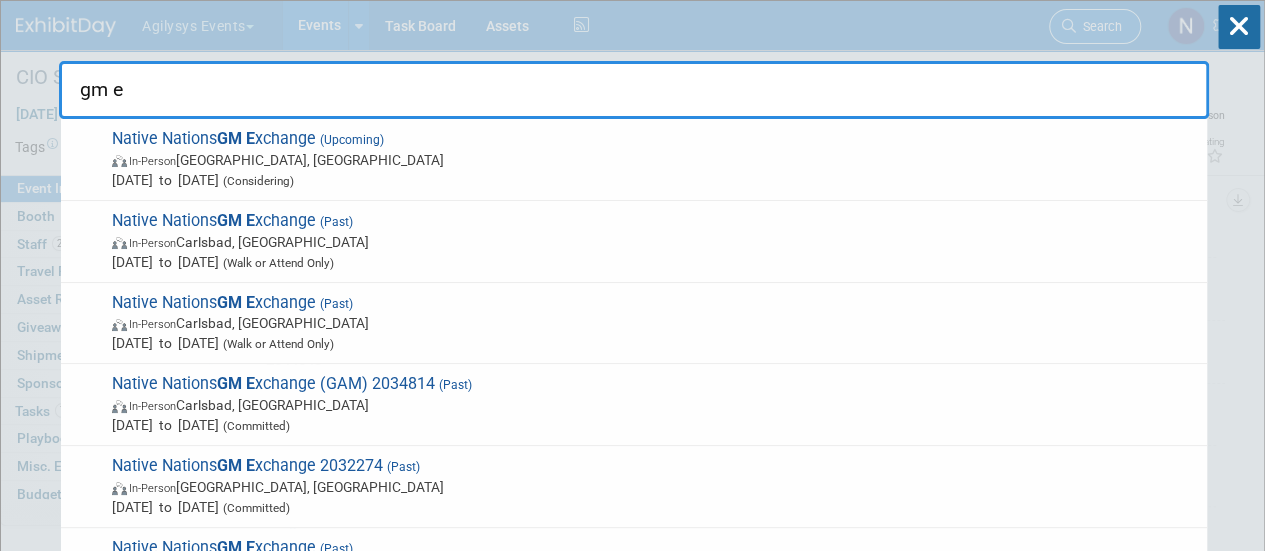 type on "gm ex" 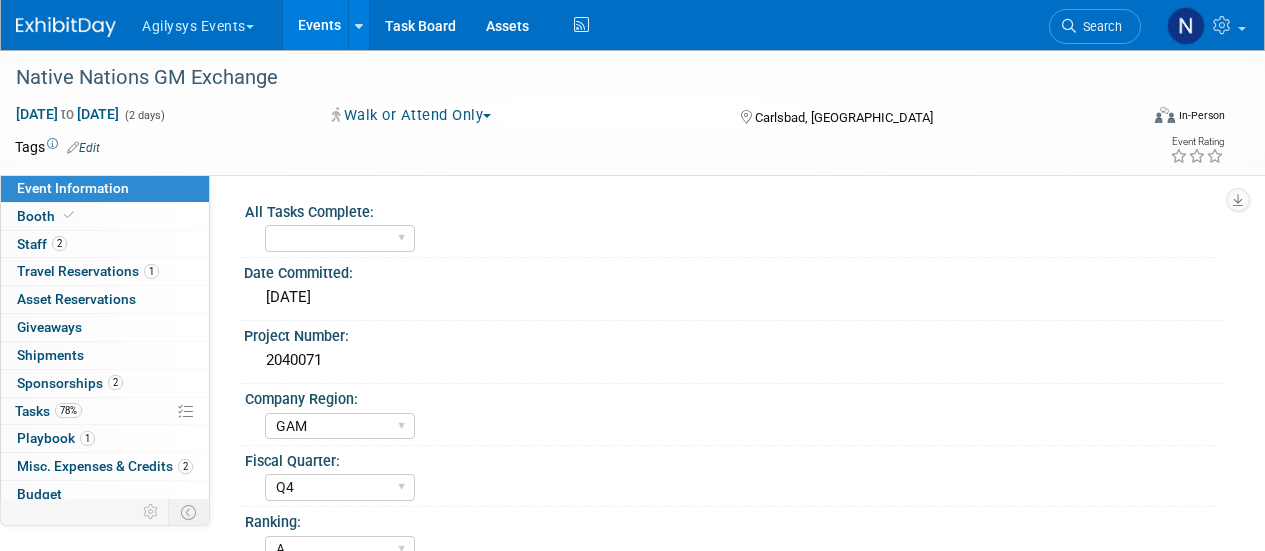 select on "GAM" 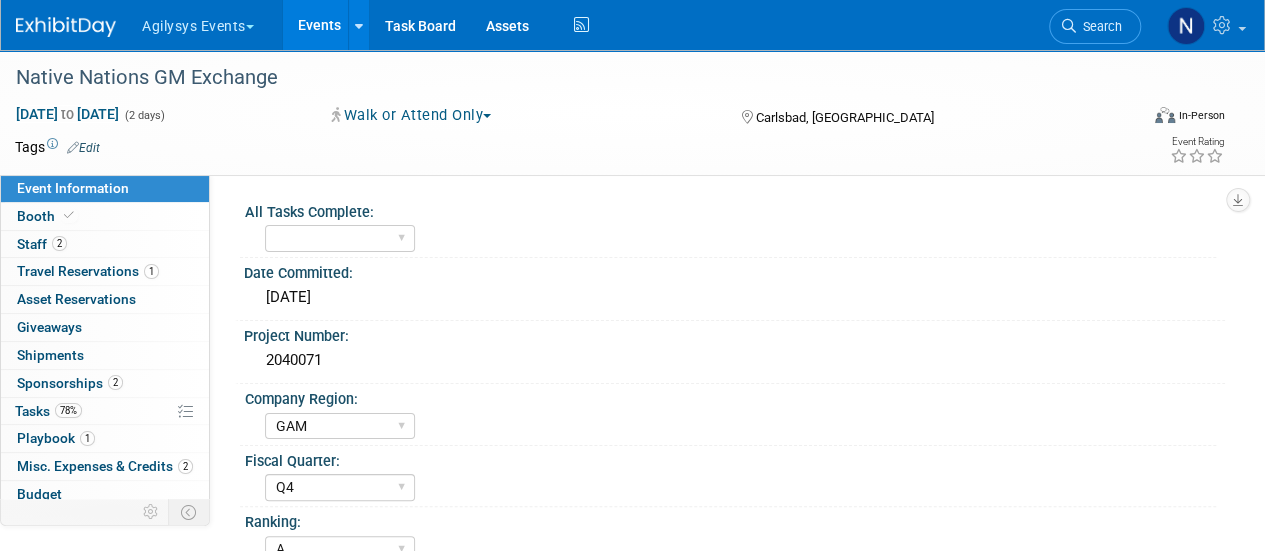 scroll, scrollTop: 0, scrollLeft: 0, axis: both 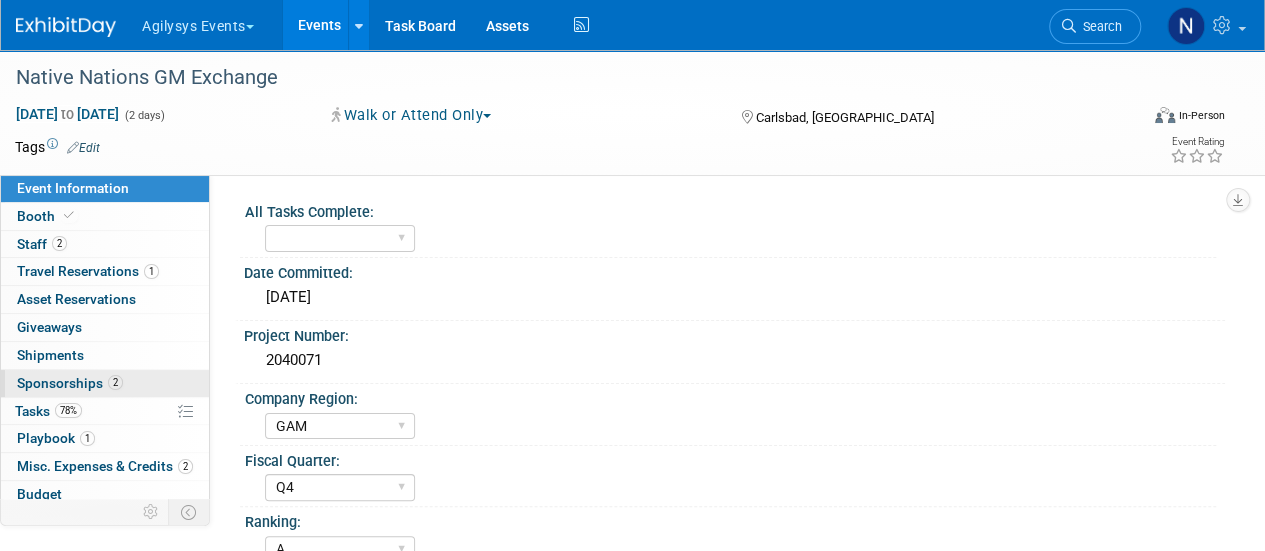 click on "2
Sponsorships 2" at bounding box center [105, 383] 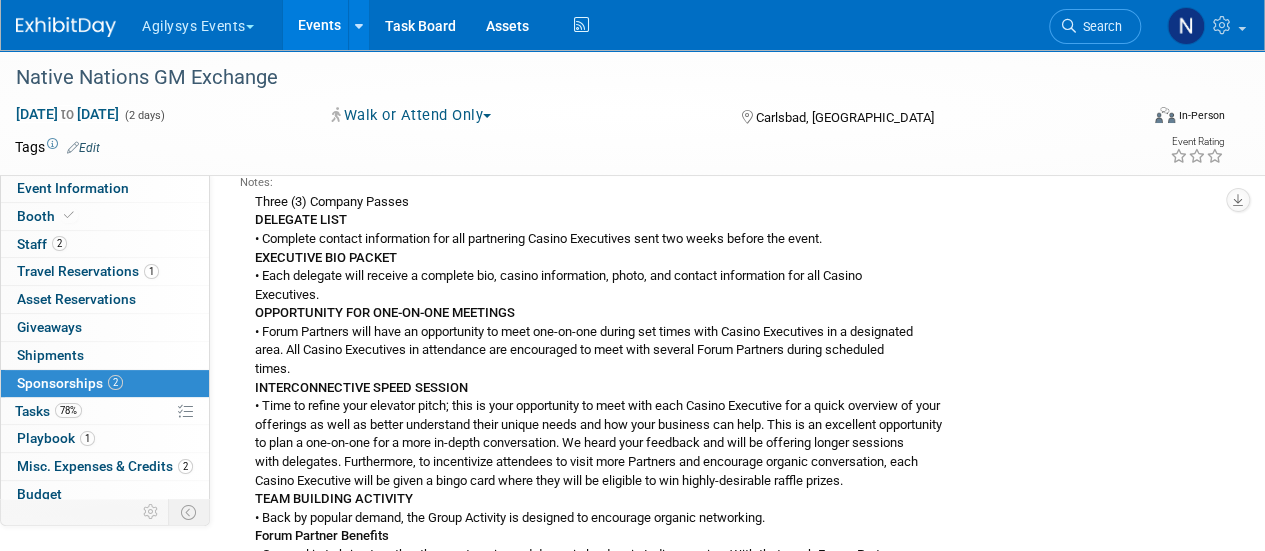 scroll, scrollTop: 453, scrollLeft: 0, axis: vertical 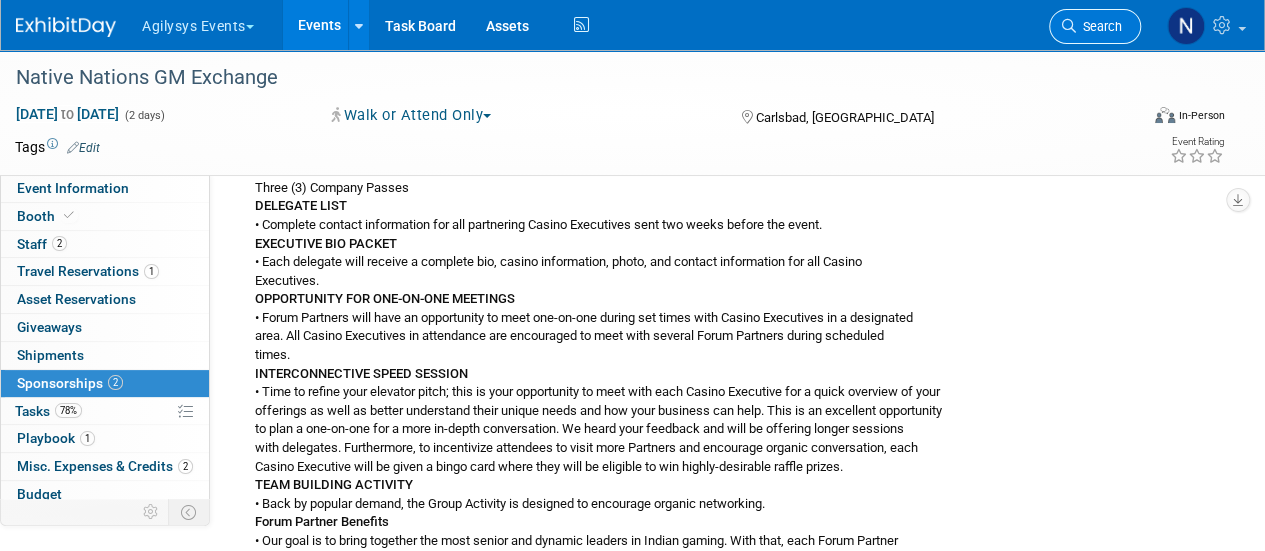 click on "Search" at bounding box center [1095, 26] 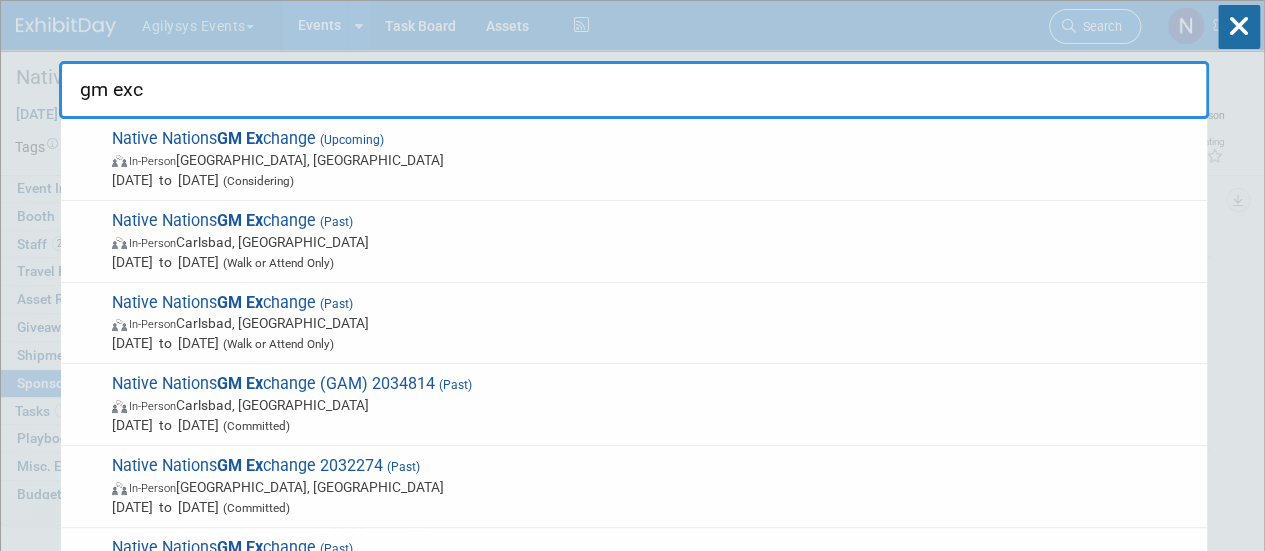 type on "gm exch" 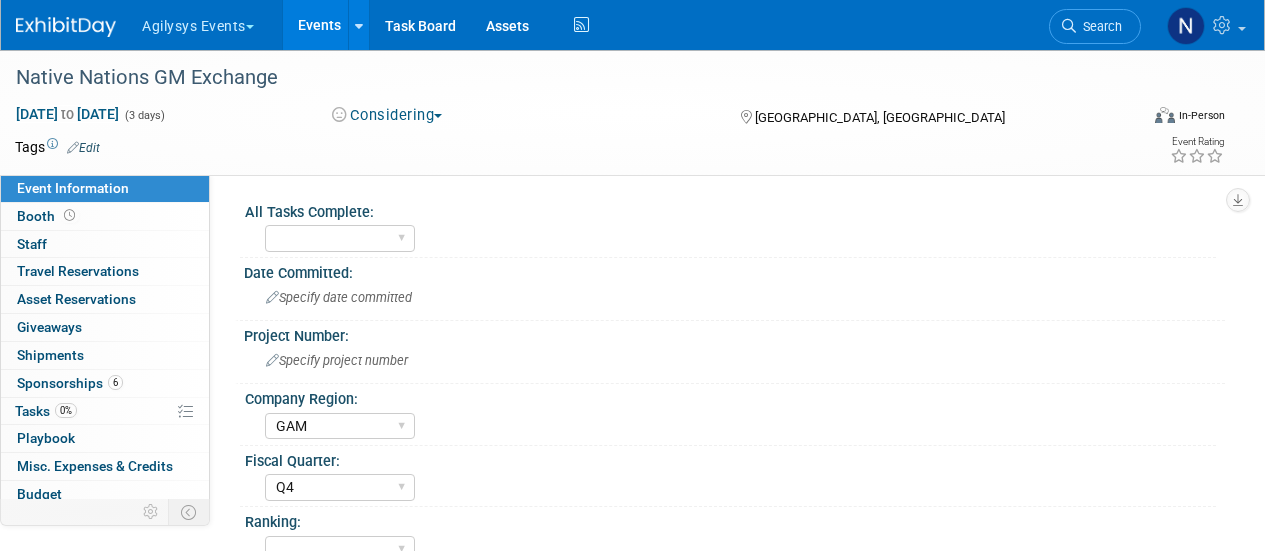 select on "GAM" 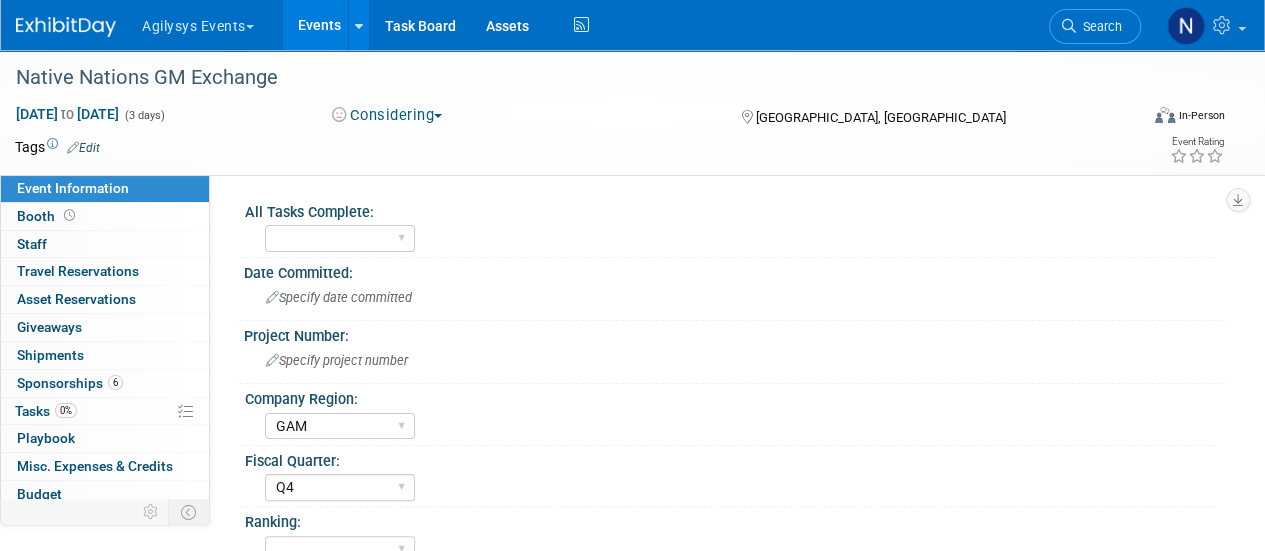 scroll, scrollTop: 0, scrollLeft: 0, axis: both 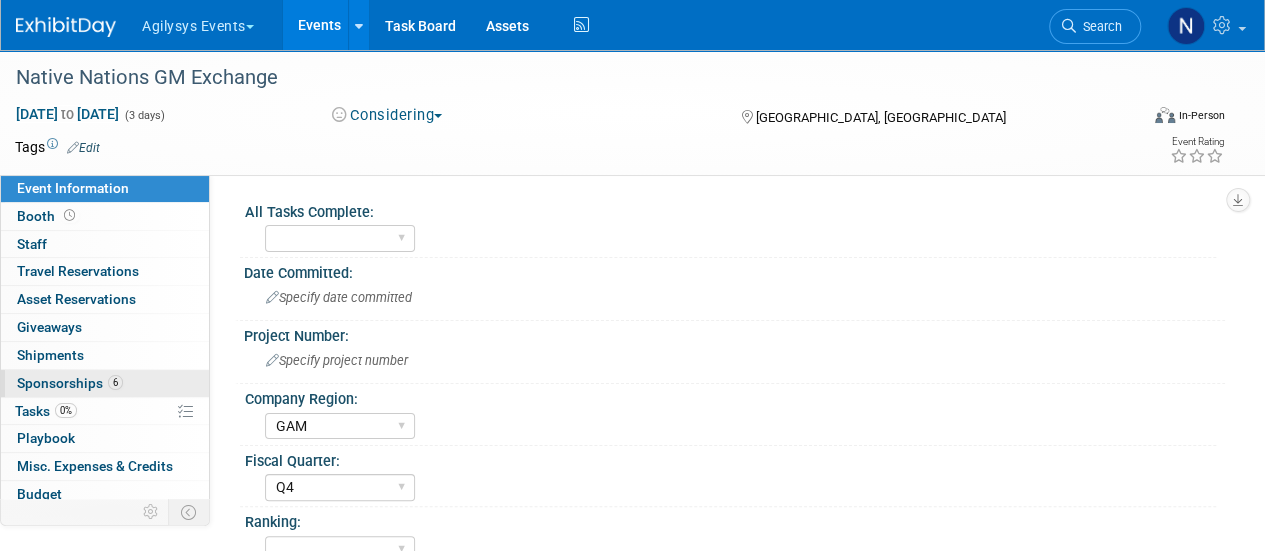 click on "6
Sponsorships 6" at bounding box center [105, 383] 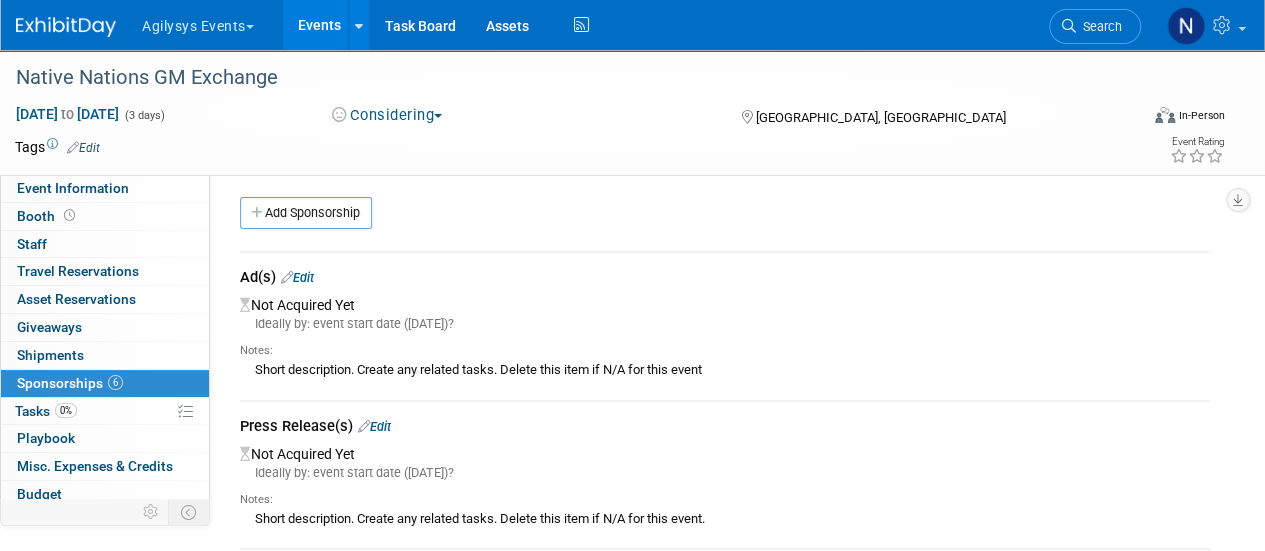 scroll, scrollTop: 0, scrollLeft: 0, axis: both 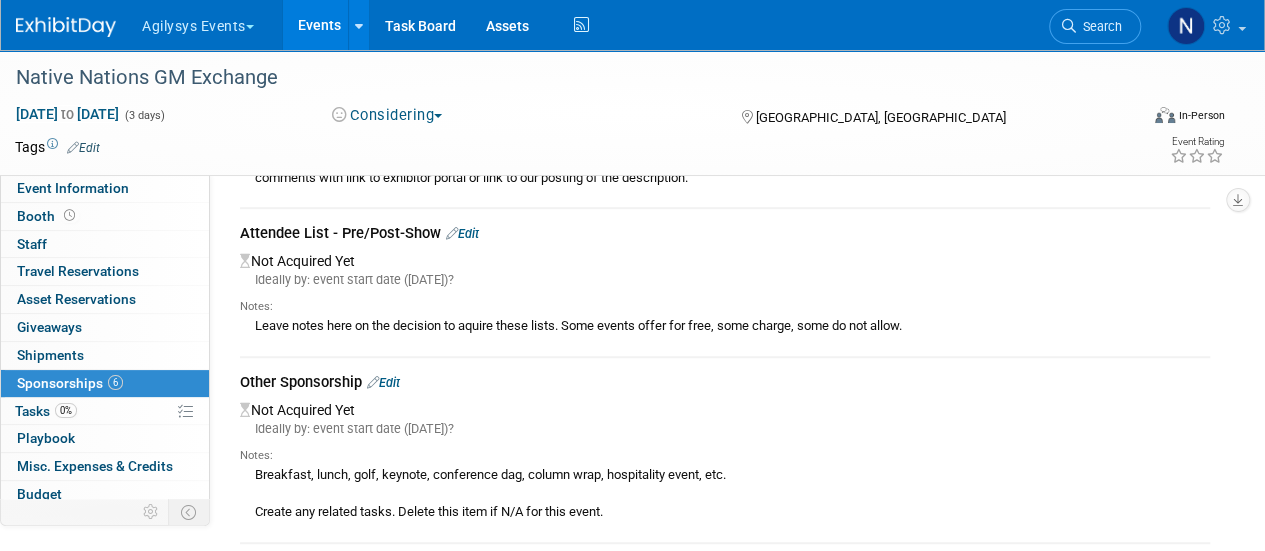 click on "Edit" at bounding box center [383, 382] 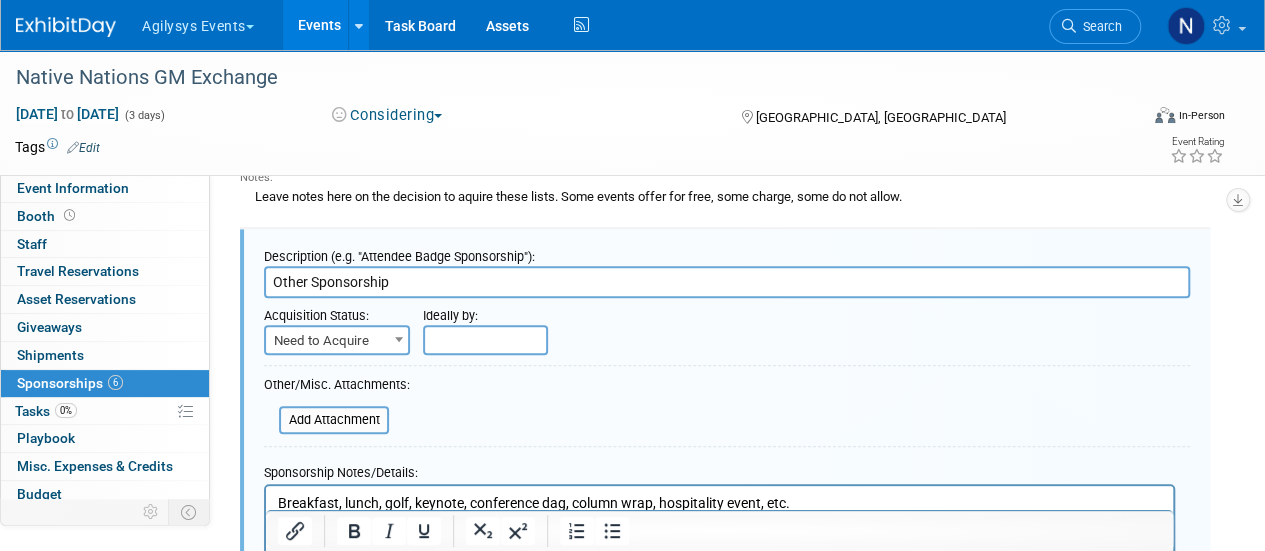 scroll, scrollTop: 0, scrollLeft: 0, axis: both 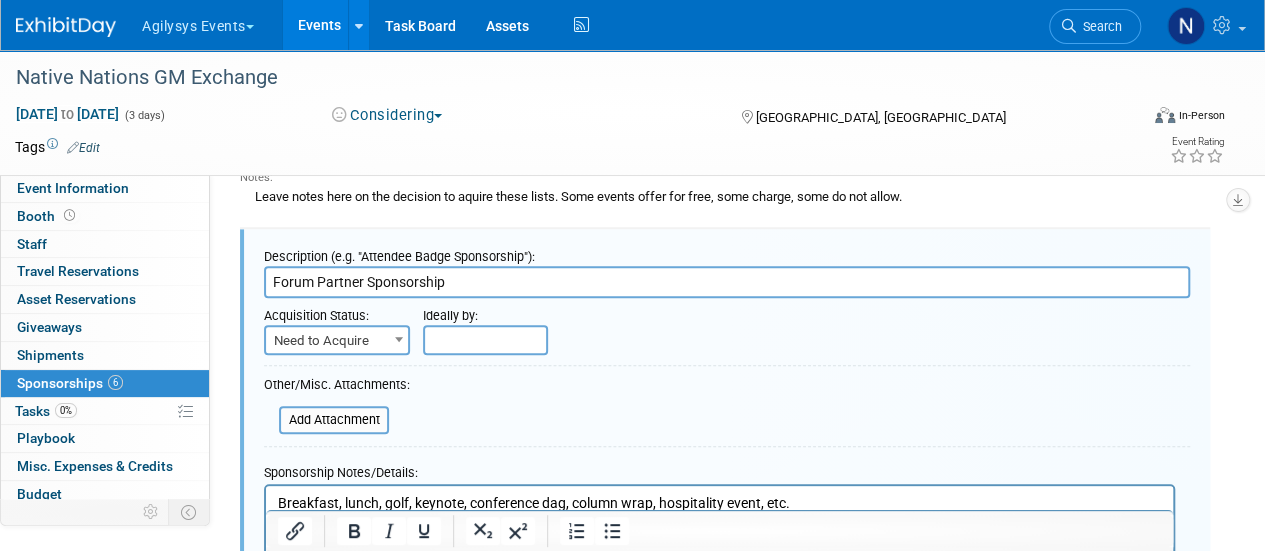 type on "Forum Partner Sponsorship" 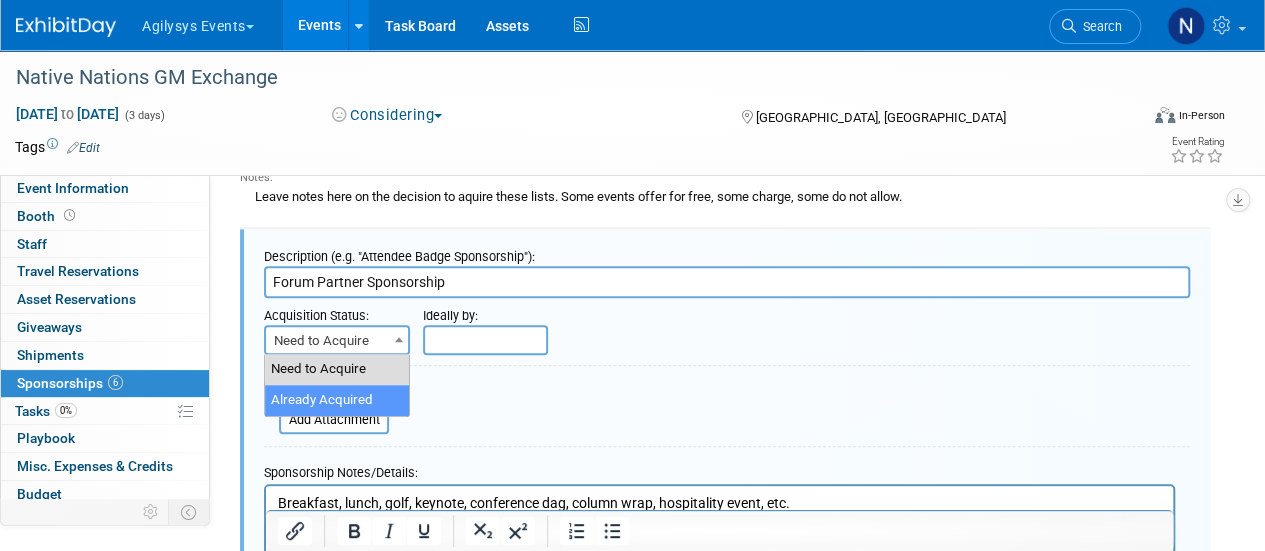 select on "2" 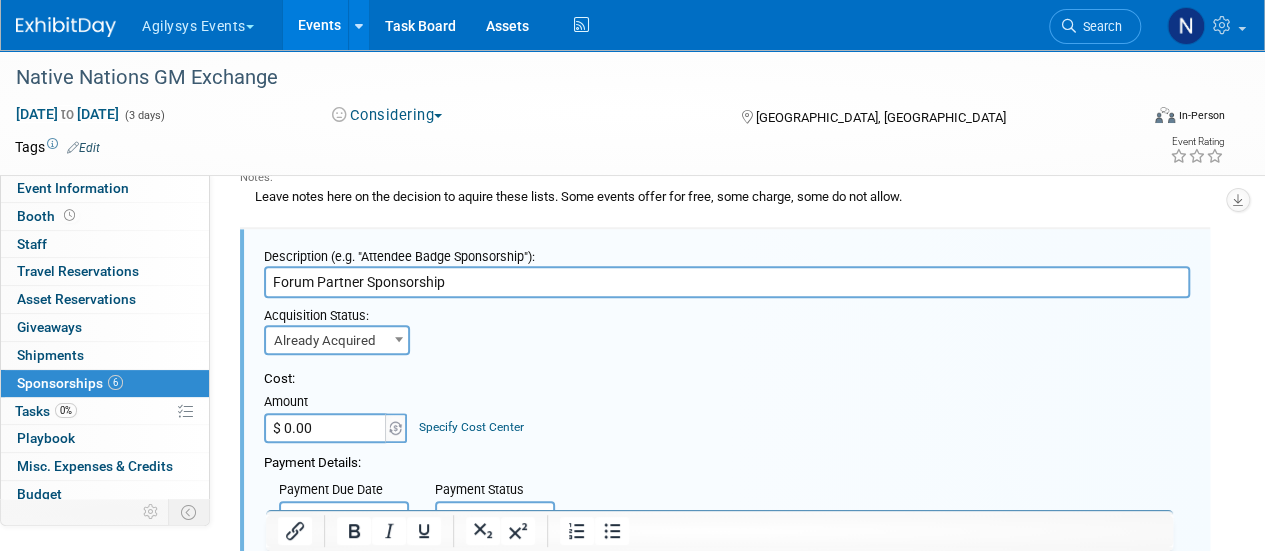 click on "$ 0.00" at bounding box center (326, 428) 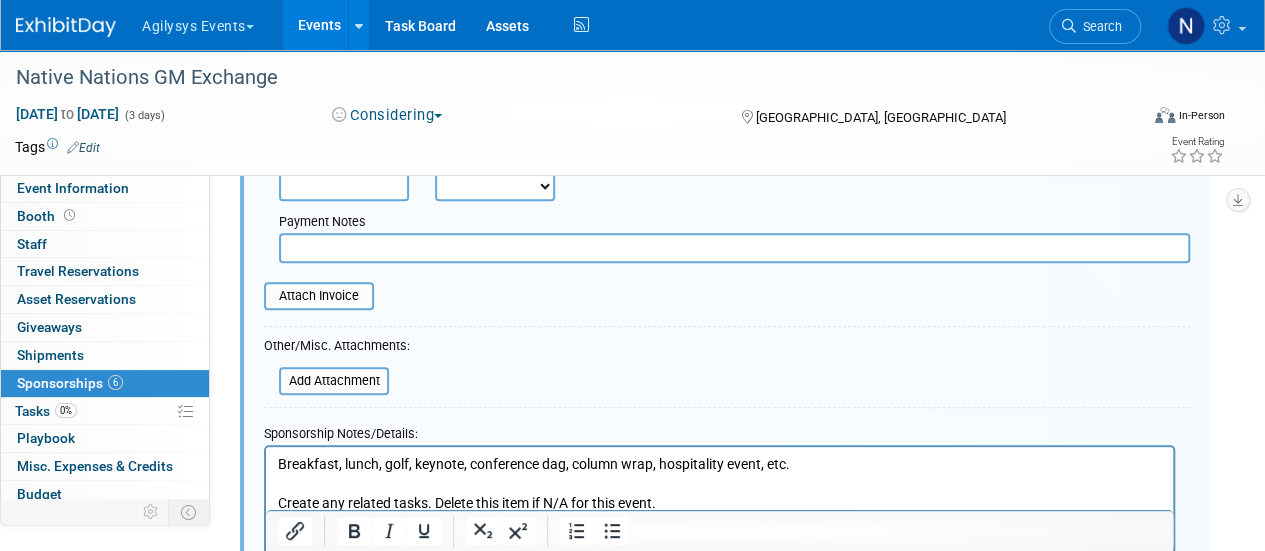 scroll, scrollTop: 978, scrollLeft: 0, axis: vertical 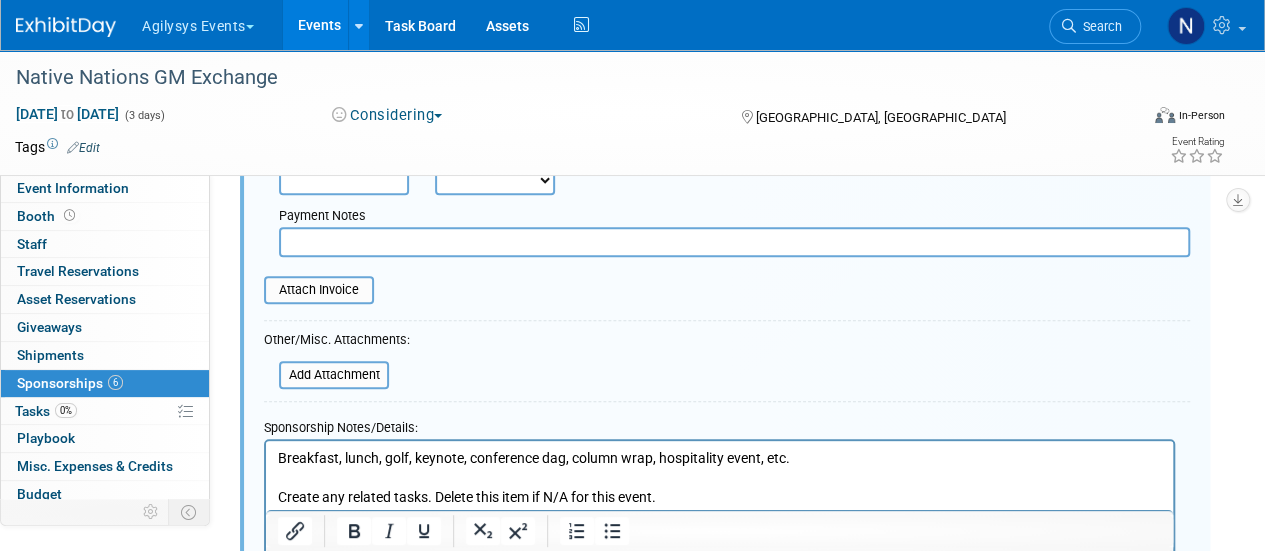 type on "$ 16,000.00" 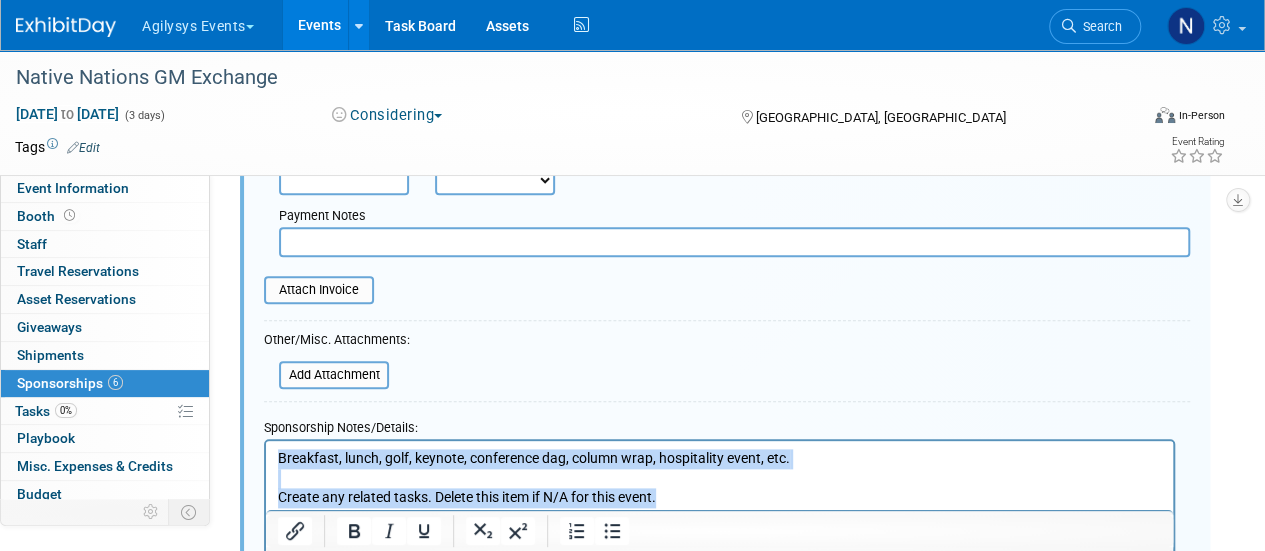 drag, startPoint x: 677, startPoint y: 496, endPoint x: 152, endPoint y: 403, distance: 533.1735 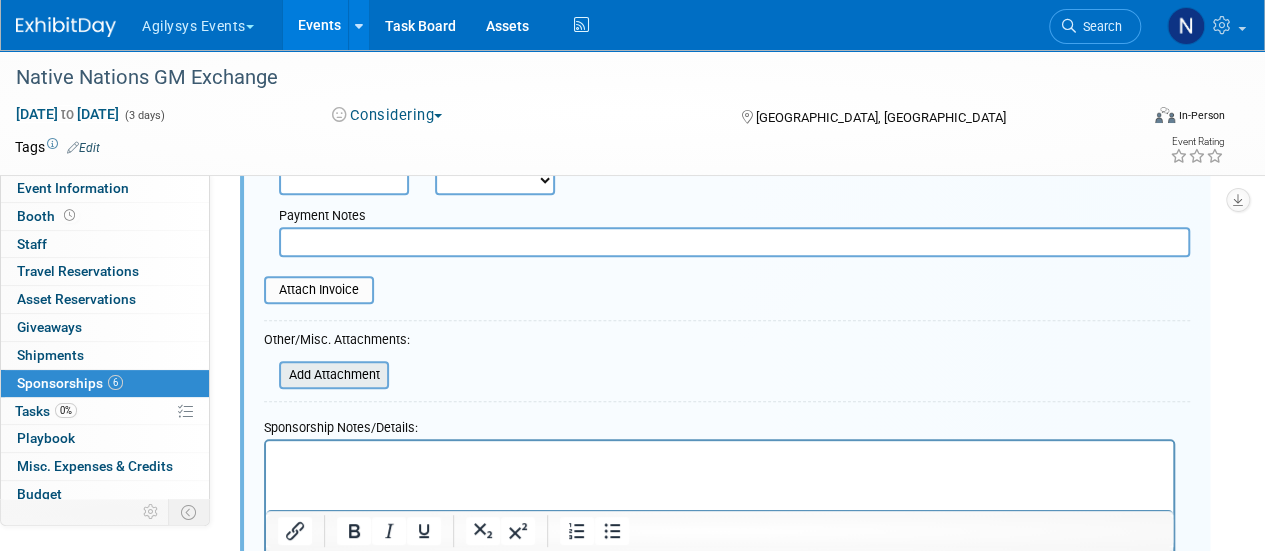 click at bounding box center (268, 375) 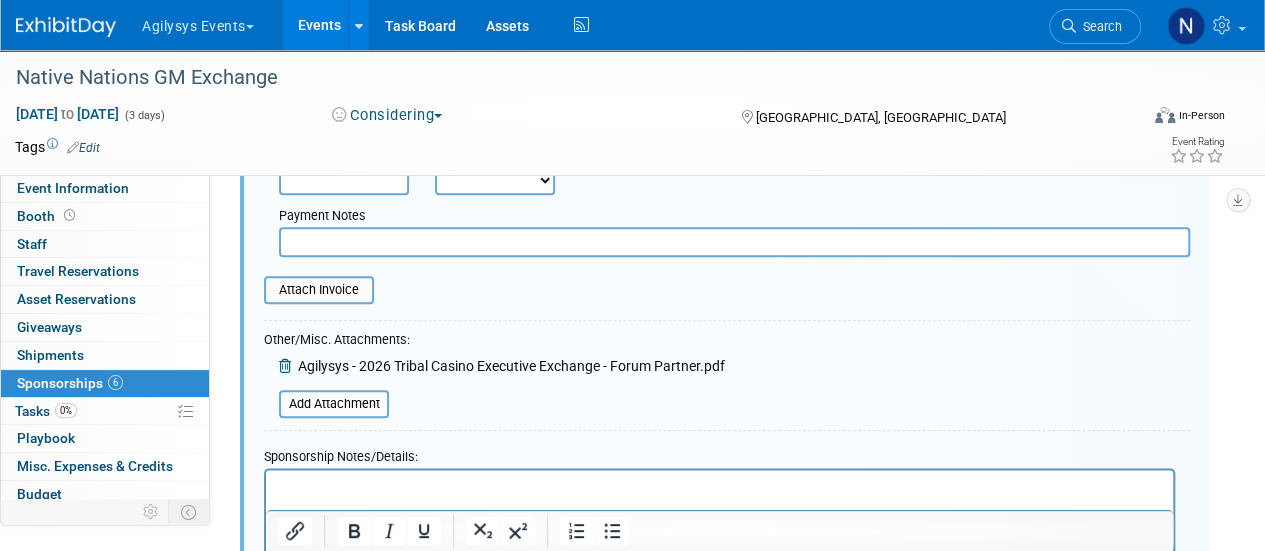 click at bounding box center [720, 487] 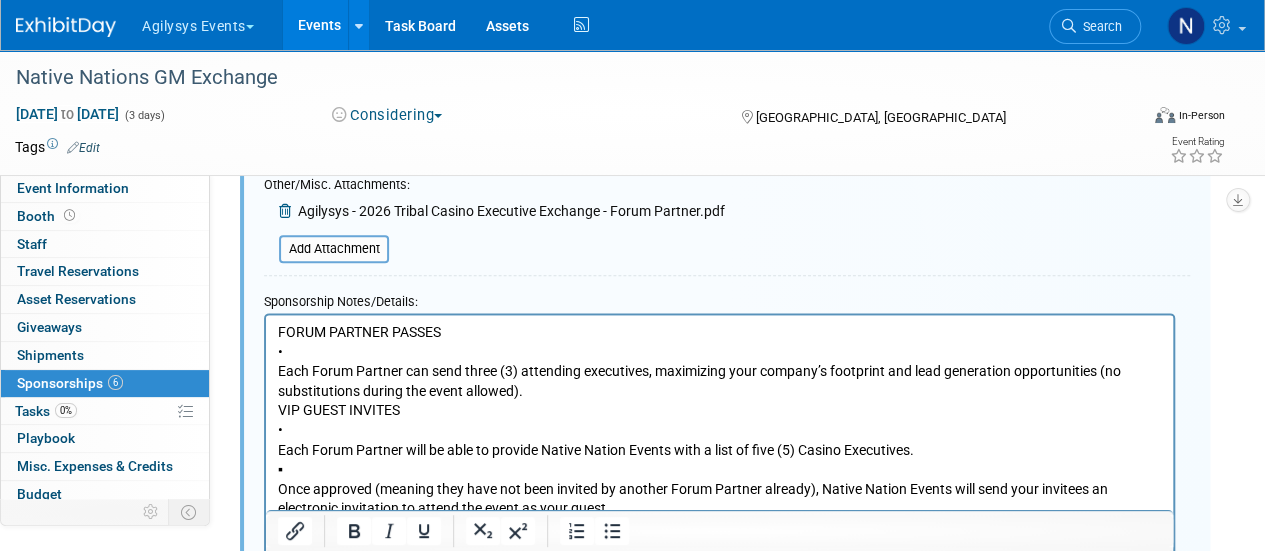 scroll, scrollTop: 1132, scrollLeft: 0, axis: vertical 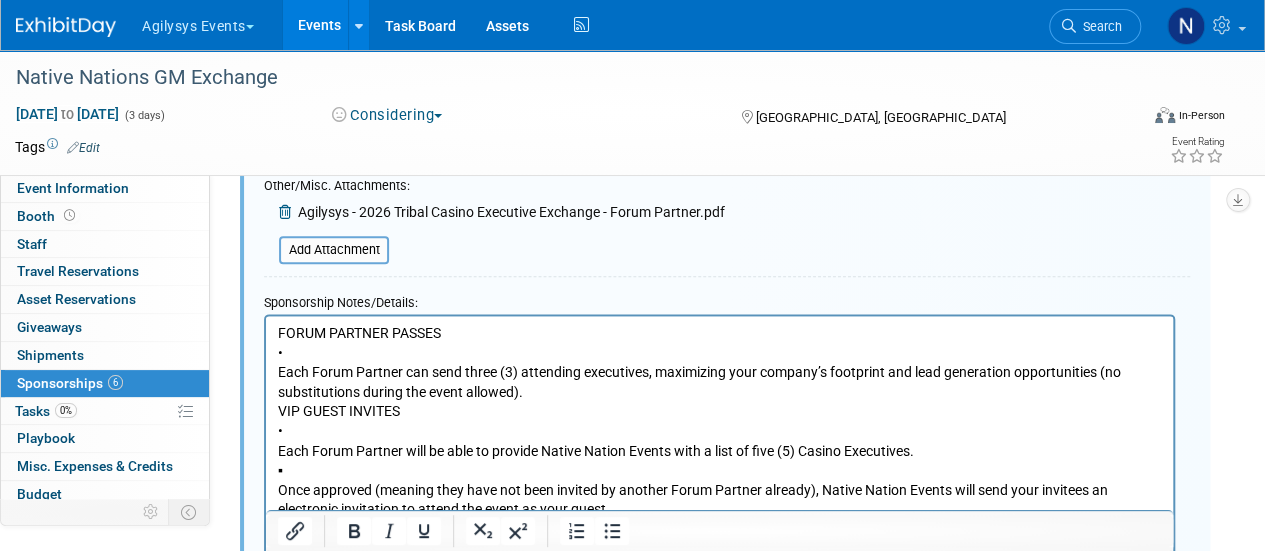 click on "FORUM PARTNER PASSES • Each Forum Partner can send three (3) attending executives, maximizing your company’s footprint and lead generation opportunities (no substitutions during the event allowed). VIP GUEST INVITES • Each Forum Partner will be able to provide Native Nation Events with a list of five (5) Casino Executives. ▪ Once approved (meaning they have not been invited by another Forum Partner already), Native Nation Events will send your invitees an electronic invitation to attend the event as your guest. ▪ As the inviting Forum Partner, you will be mentioned and copied on any invites and kept informed of their RSVP. There is no registration fee for any Casino Executive to attend; however, not all are invited as we would like to ensure we have a diverse group of attendees present. ▪ VIP guests are invited on a first-come, first-serve basis. All names must be submitted by December 31, 2024. After December 31st, this benefit is void. NETWORKING • • • • • MARKETING & PROMOTION • •" at bounding box center (720, 793) 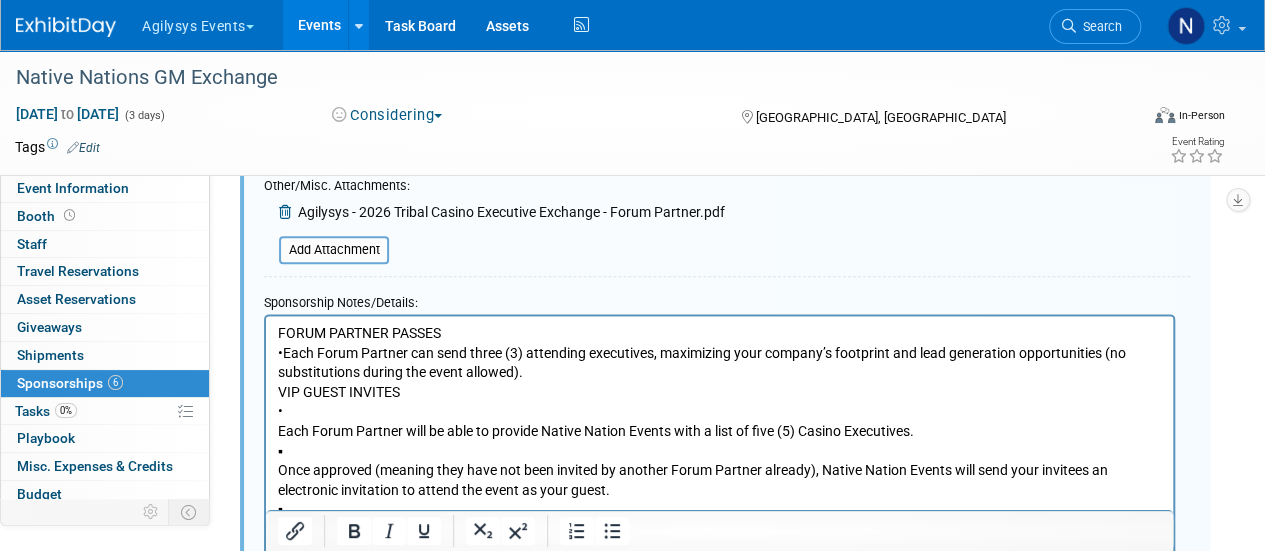 click on "FORUM PARTNER PASSES •  Each Forum Partner can send three (3) attending executives, maximizing your company’s footprint and lead generation opportunities (no substitutions during the event allowed). VIP GUEST INVITES • Each Forum Partner will be able to provide Native Nation Events with a list of five (5) Casino Executives. ▪ Once approved (meaning they have not been invited by another Forum Partner already), Native Nation Events will send your invitees an electronic invitation to attend the event as your guest. ▪ As the inviting Forum Partner, you will be mentioned and copied on any invites and kept informed of their RSVP. There is no registration fee for any Casino Executive to attend; however, not all are invited as we would like to ensure we have a diverse group of attendees present. ▪ VIP guests are invited on a first-come, first-serve basis. All names must be submitted by December 31, 2024. After December 31st, this benefit is void. NETWORKING • • • • • MARKETING & PROMOTION •" at bounding box center [720, 783] 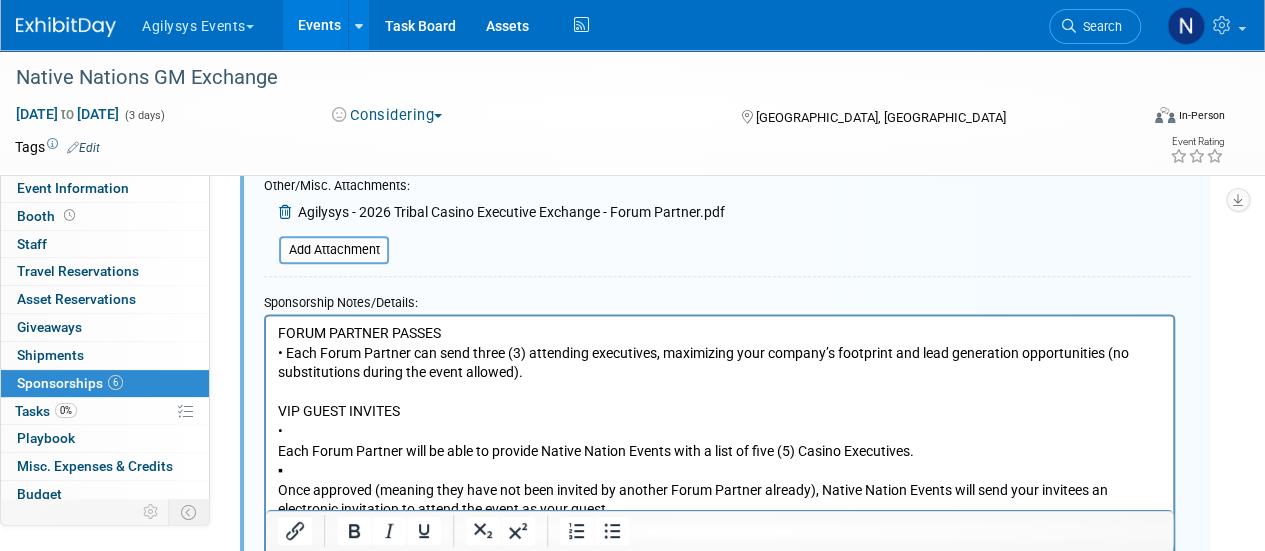click on "VIP GUEST INVITES • Each Forum Partner will be able to provide Native Nation Events with a list of five (5) Casino Executives. ▪ Once approved (meaning they have not been invited by another Forum Partner already), Native Nation Events will send your invitees an electronic invitation to attend the event as your guest. ▪ As the inviting Forum Partner, you will be mentioned and copied on any invites and kept informed of their RSVP. There is no registration fee for any Casino Executive to attend; however, not all are invited as we would like to ensure we have a diverse group of attendees present. ▪ VIP guests are invited on a first-come, first-serve basis. All names must be submitted by December 31, 2024. After December 31st, this benefit is void. NETWORKING • One-on-one Meetings – Forum Partners will have an opportunity to meet one-on-one during the duration of the event with Casino Executives in a designated area. • • • • MARKETING & PROMOTION Initial________ • • • • • • • •" at bounding box center [720, 823] 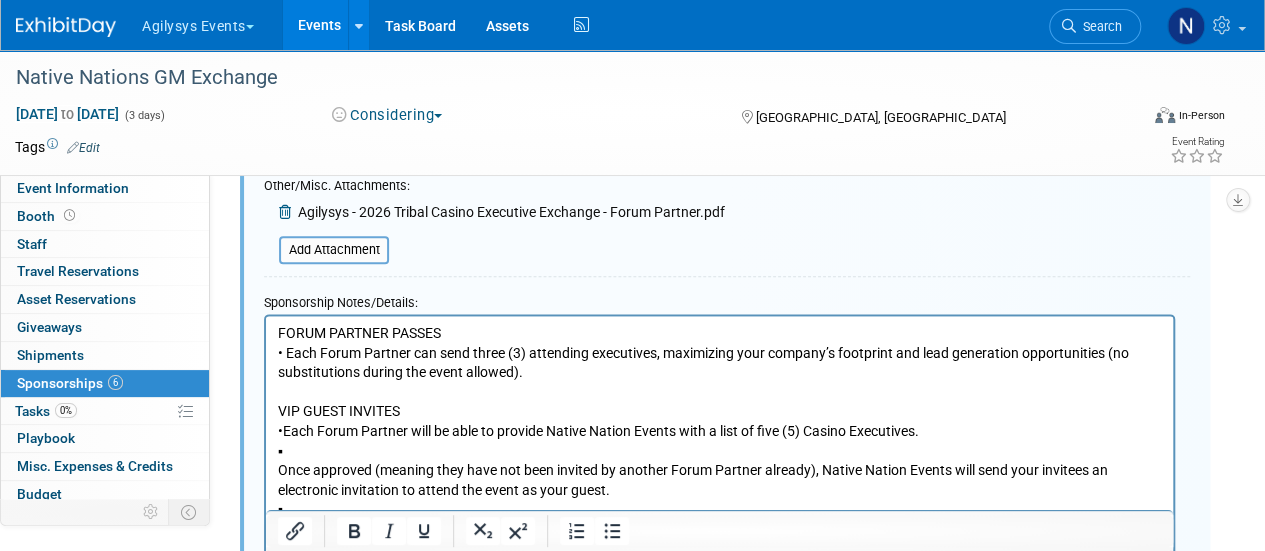 click on "VIP GUEST INVITES • Each Forum Partner will be able to provide Native Nation Events with a list of five (5) Casino Executives. ▪ Once approved (meaning they have not been invited by another Forum Partner already), Native Nation Events will send your invitees an electronic invitation to attend the event as your guest. ▪ As the inviting Forum Partner, you will be mentioned and copied on any invites and kept informed of their RSVP. There is no registration fee for any Casino Executive to attend; however, not all are invited as we would like to ensure we have a diverse group of attendees present. ▪ VIP guests are invited on a first-come, first-serve basis. All names must be submitted by December 31, 2024. After December 31st, this benefit is void. NETWORKING • One-on-one Meetings – Forum Partners will have an opportunity to meet one-on-one during the duration of the event with Casino Executives in a designated area. • • • • MARKETING & PROMOTION Initial________ • • • • • • • •" at bounding box center (720, 813) 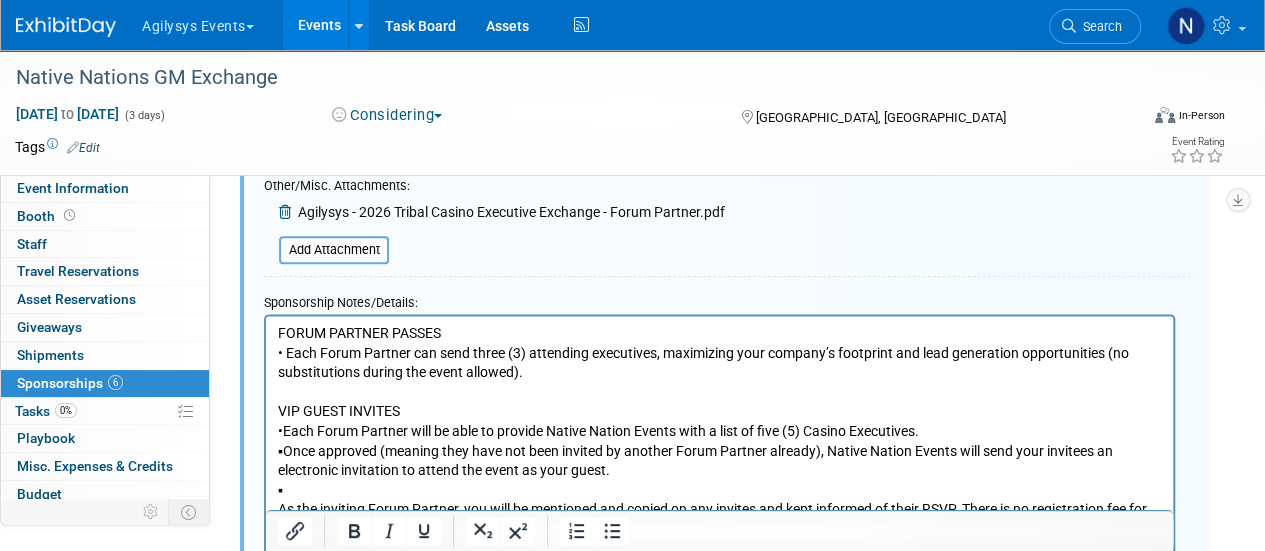 click on "VIP GUEST INVITES • Each Forum Partner will be able to provide Native Nation Events with a list of five (5) Casino Executives. ▪  Once approved (meaning they have not been invited by another Forum Partner already), Native Nation Events will send your invitees an electronic invitation to attend the event as your guest. ▪ As the inviting Forum Partner, you will be mentioned and copied on any invites and kept informed of their RSVP. There is no registration fee for any Casino Executive to attend; however, not all are invited as we would like to ensure we have a diverse group of attendees present. ▪ VIP guests are invited on a first-come, first-serve basis. All names must be submitted by December 31, 2024. After December 31st, this benefit is void. NETWORKING • One-on-one Meetings – Forum Partners will have an opportunity to meet one-on-one during the duration of the event with Casino Executives in a designated area. • • • • MARKETING & PROMOTION Initial________ • • • • • • •" at bounding box center (720, 803) 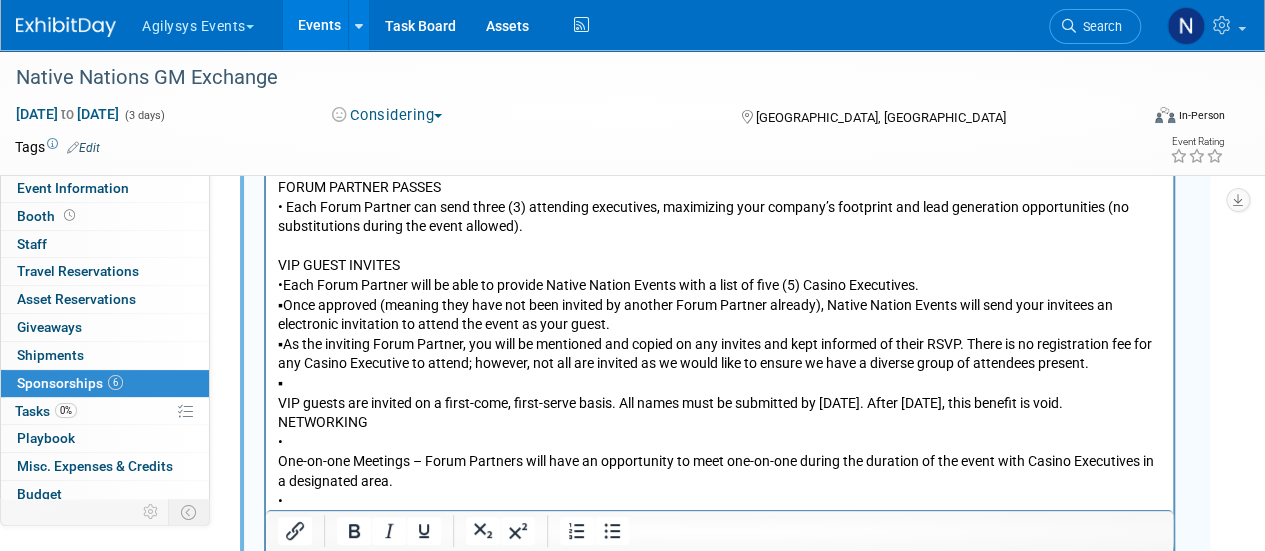 scroll, scrollTop: 1280, scrollLeft: 0, axis: vertical 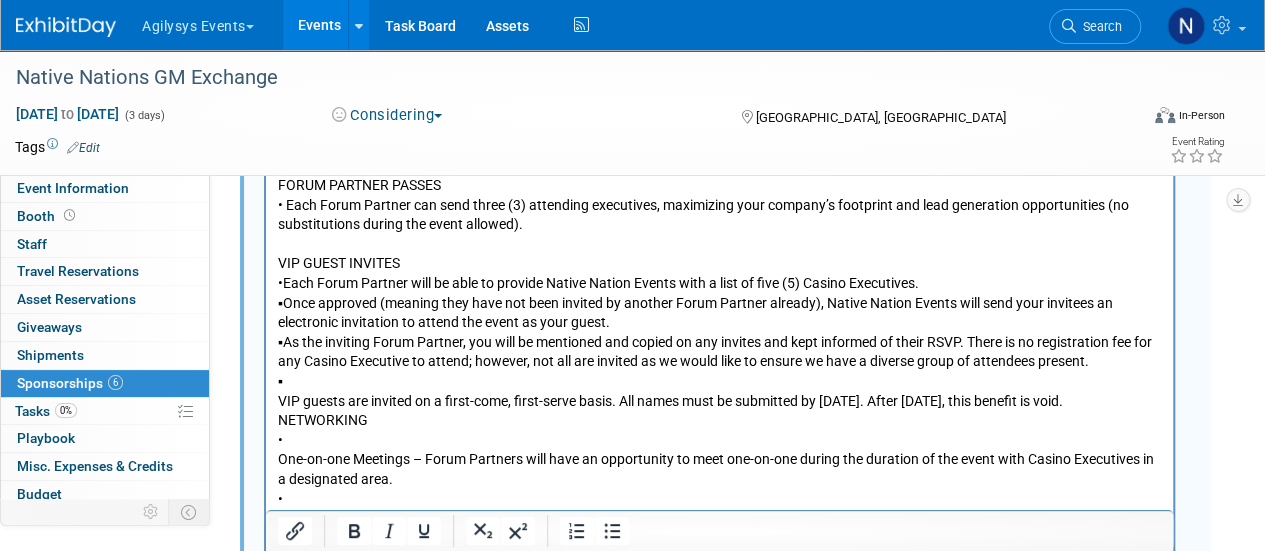 click on "VIP GUEST INVITES •  Each Forum Partner will be able to provide Native Nation Events with a list of five (5) Casino Executives. ▪  Once approved (meaning they have not been invited by another Forum Partner already), Native Nation Events will send your invitees an electronic invitation to attend the event as your guest. ▪  As the inviting Forum Partner, you will be mentioned and copied on any invites and kept informed of their RSVP. There is no registration fee for any Casino Executive to attend; however, not all are invited as we would like to ensure we have a diverse group of attendees present. ▪ VIP guests are invited on a first-come, first-serve basis. All names must be submitted by December 31, 2024. After December 31st, this benefit is void. NETWORKING • One-on-one Meetings – Forum Partners will have an opportunity to meet one-on-one during the duration of the event with Casino Executives in a designated area. • • • • MARKETING & PROMOTION Initial________ • • • • • •" at bounding box center (720, 645) 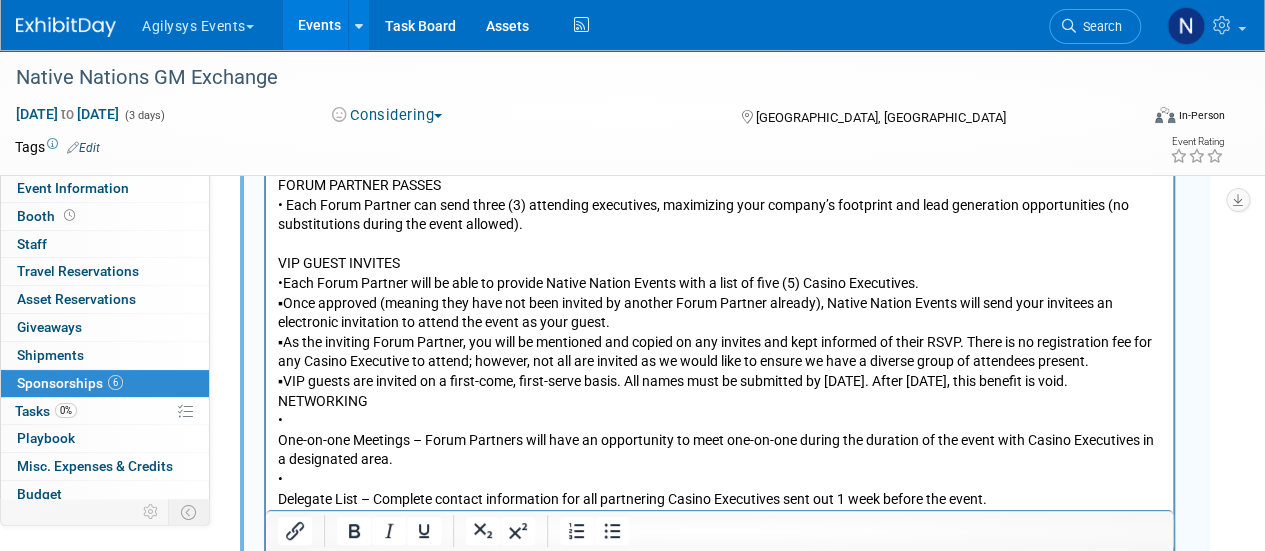 click on "VIP GUEST INVITES •  Each Forum Partner will be able to provide Native Nation Events with a list of five (5) Casino Executives. ▪  Once approved (meaning they have not been invited by another Forum Partner already), Native Nation Events will send your invitees an electronic invitation to attend the event as your guest. ▪  As the inviting Forum Partner, you will be mentioned and copied on any invites and kept informed of their RSVP. There is no registration fee for any Casino Executive to attend; however, not all are invited as we would like to ensure we have a diverse group of attendees present. ▪  VIP guests are invited on a first-come, first-serve basis. All names must be submitted by December 31, 2024. After December 31st, this benefit is void. NETWORKING • One-on-one Meetings – Forum Partners will have an opportunity to meet one-on-one during the duration of the event with Casino Executives in a designated area. • • • • MARKETING & PROMOTION Initial________ • • • • • •" at bounding box center (720, 635) 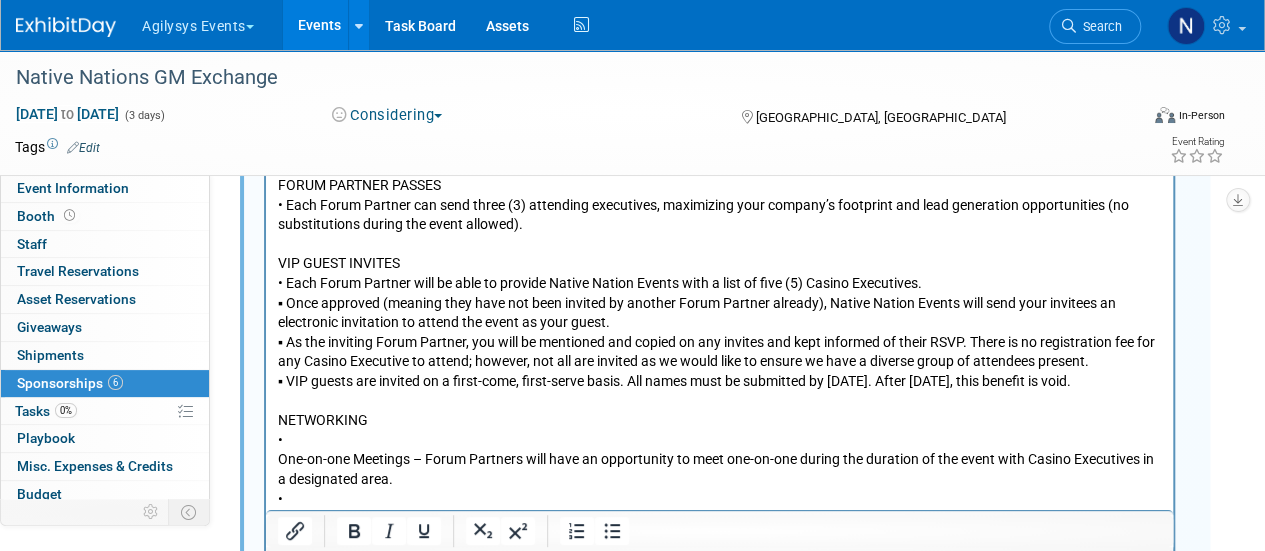 click on "NETWORKING • One-on-one Meetings – Forum Partners will have an opportunity to meet one-on-one during the duration of the event with Casino Executives in a designated area. • Delegate List – Complete contact information for all partnering Casino Executives sent out 1 week before the event. • Golf Outing –Forum Partners can have 3 delegates participate in our Best Ball Scramble on Tuesday for a fee $350 per person. *Payment can be made when we send out the sign-up information • Interconnective Speed Session – This is your opportunity to meet with each Casino Executive for a quick overview of your offerings as well as to better understand their unique needs and how your business can help. • Monday Team Building Activity – Back by popular demand, the Monday Afternoon Group Activity is designed to encourage organic networking. MARKETING & PROMOTION Initial________ • Company name and logo featured in all marketing materials and throughout the event. • • • • • POST-EVENT FOLLOW UP •" at bounding box center [720, 724] 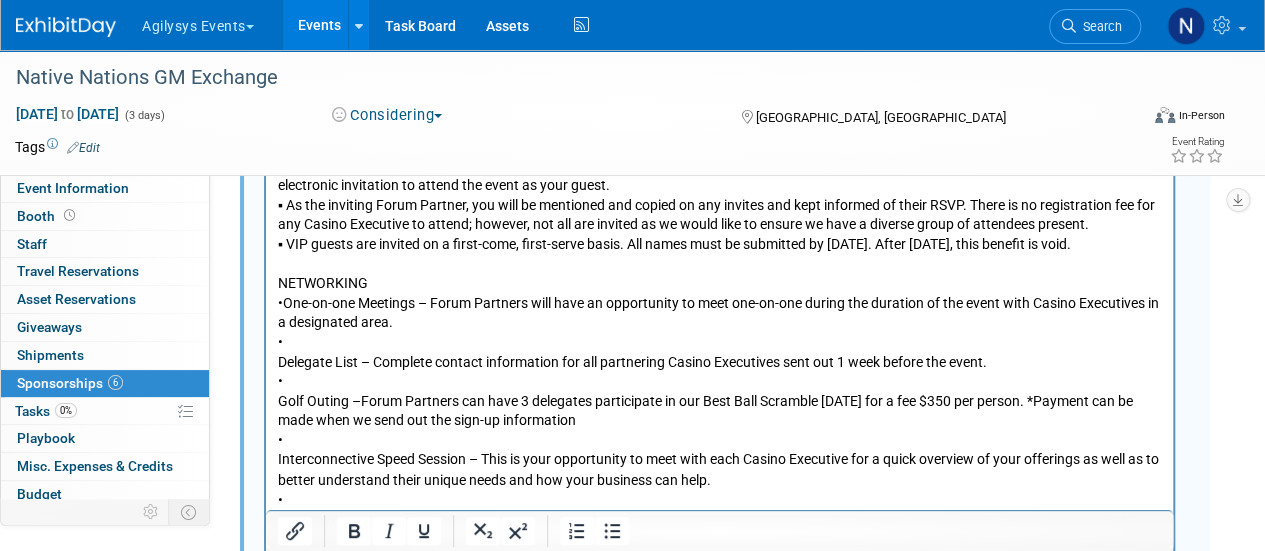 scroll, scrollTop: 1418, scrollLeft: 0, axis: vertical 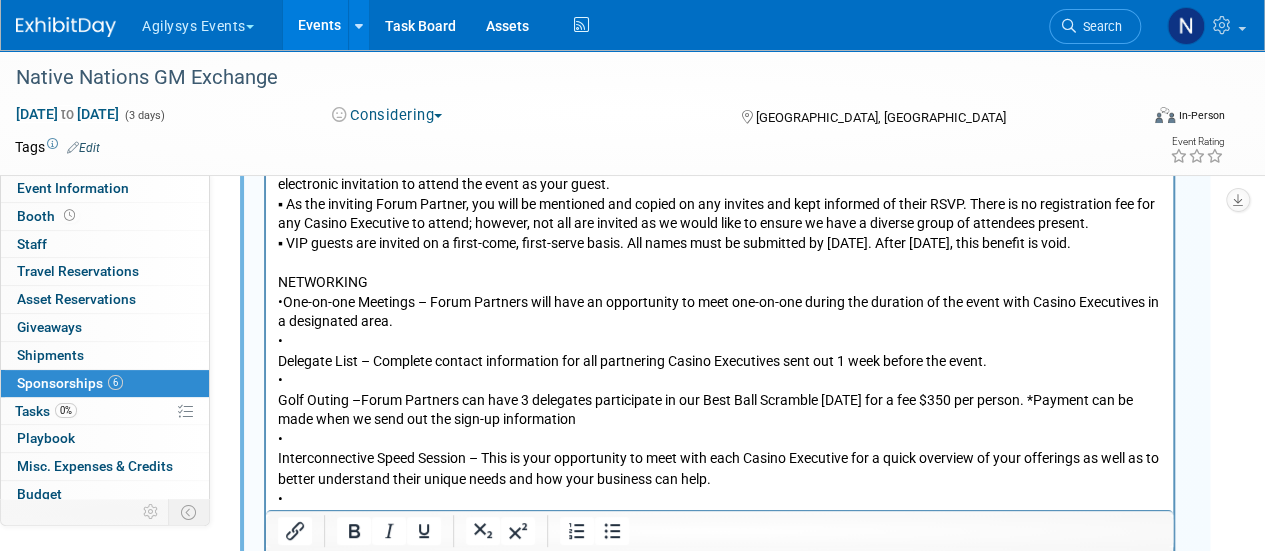 click on "NETWORKING •  One-on-one Meetings – Forum Partners will have an opportunity to meet one-on-one during the duration of the event with Casino Executives in a designated area. • Delegate List – Complete contact information for all partnering Casino Executives sent out 1 week before the event. • Golf Outing –Forum Partners can have 3 delegates participate in our Best Ball Scramble on Tuesday for a fee $350 per person. *Payment can be made when we send out the sign-up information • Interconnective Speed Session – This is your opportunity to meet with each Casino Executive for a quick overview of your offerings as well as to better understand their unique needs and how your business can help. • Monday Team Building Activity – Back by popular demand, the Monday Afternoon Group Activity is designed to encourage organic networking. MARKETING & PROMOTION Initial________ • Company name and logo featured in all marketing materials and throughout the event. • • • • • POST-EVENT FOLLOW UP" at bounding box center (720, 576) 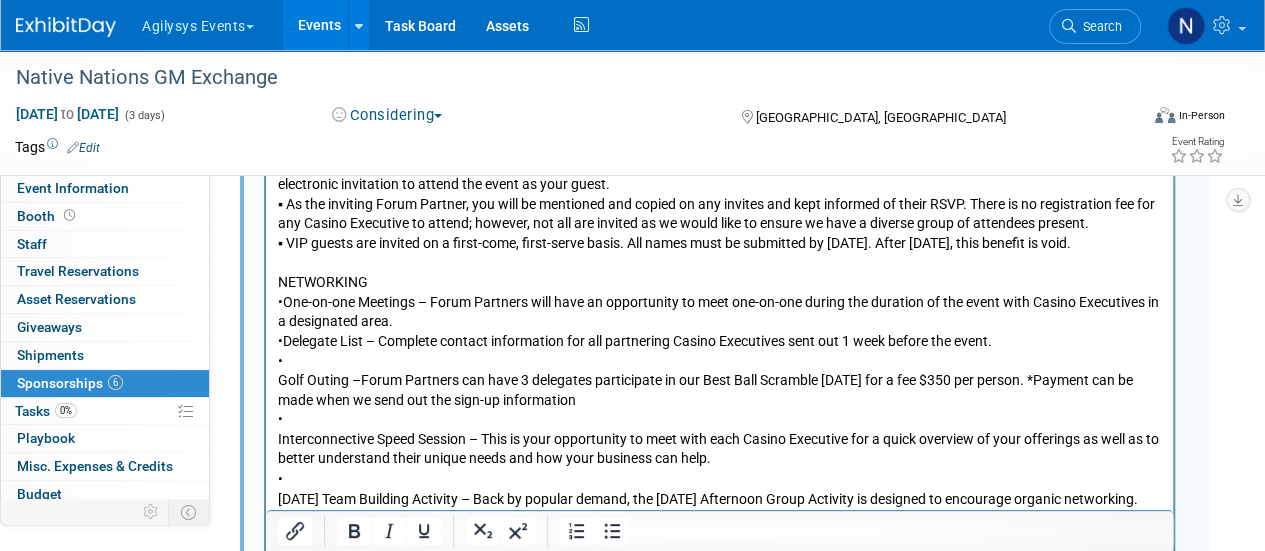 click on "NETWORKING •  One-on-one Meetings – Forum Partners will have an opportunity to meet one-on-one during the duration of the event with Casino Executives in a designated area. •  Delegate List – Complete contact information for all partnering Casino Executives sent out 1 week before the event. • Golf Outing –Forum Partners can have 3 delegates participate in our Best Ball Scramble on Tuesday for a fee $350 per person. *Payment can be made when we send out the sign-up information • Interconnective Speed Session – This is your opportunity to meet with each Casino Executive for a quick overview of your offerings as well as to better understand their unique needs and how your business can help. • Monday Team Building Activity – Back by popular demand, the Monday Afternoon Group Activity is designed to encourage organic networking. MARKETING & PROMOTION Initial________ • Company name and logo featured in all marketing materials and throughout the event. • • • • • POST-EVENT FOLLOW UP" at bounding box center [720, 566] 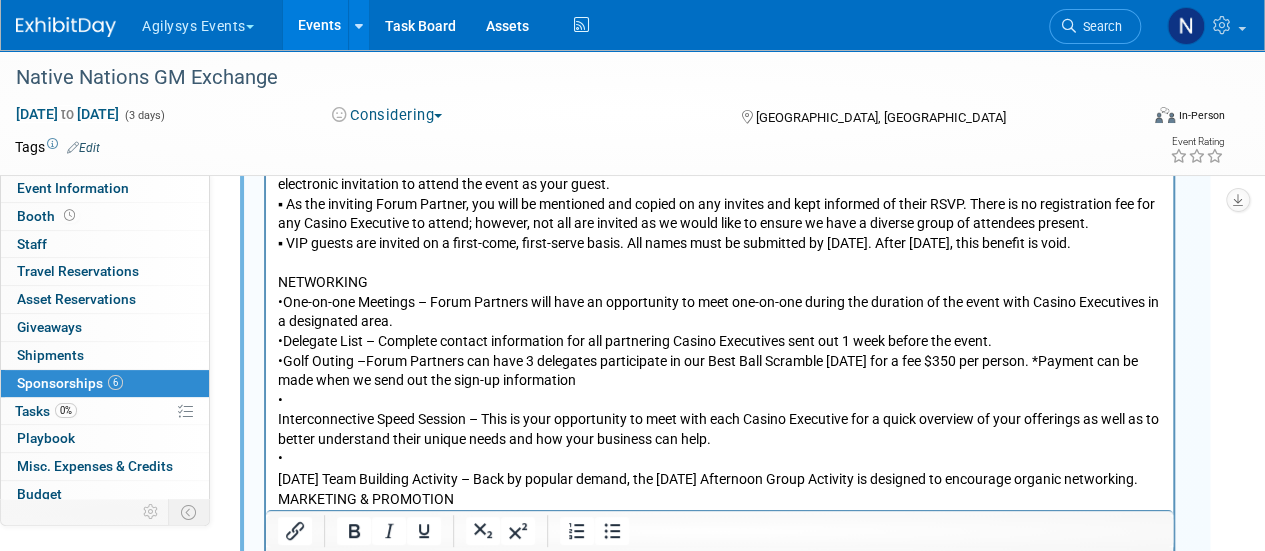 click on "NETWORKING •  One-on-one Meetings – Forum Partners will have an opportunity to meet one-on-one during the duration of the event with Casino Executives in a designated area. •  Delegate List – Complete contact information for all partnering Casino Executives sent out 1 week before the event. •  Golf Outing –Forum Partners can have 3 delegates participate in our Best Ball Scramble on Tuesday for a fee $350 per person. *Payment can be made when we send out the sign-up information • Interconnective Speed Session – This is your opportunity to meet with each Casino Executive for a quick overview of your offerings as well as to better understand their unique needs and how your business can help. • Monday Team Building Activity – Back by popular demand, the Monday Afternoon Group Activity is designed to encourage organic networking. MARKETING & PROMOTION Initial________ • Company name and logo featured in all marketing materials and throughout the event. • • • • • • •" at bounding box center (720, 556) 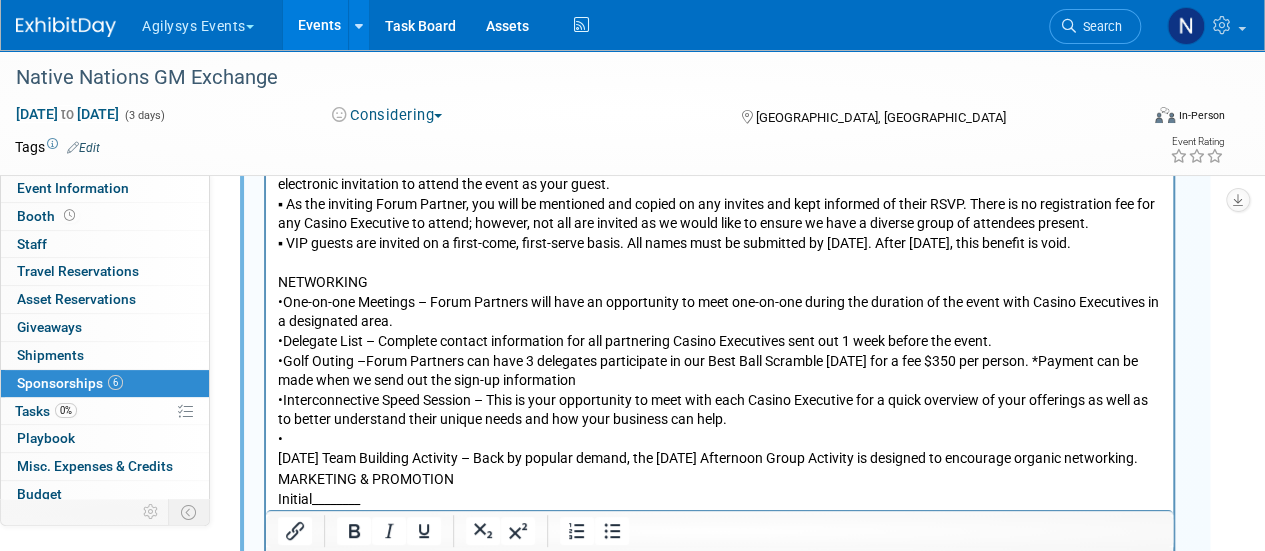 click on "NETWORKING •  One-on-one Meetings – Forum Partners will have an opportunity to meet one-on-one during the duration of the event with Casino Executives in a designated area. •  Delegate List – Complete contact information for all partnering Casino Executives sent out 1 week before the event. •  Golf Outing –Forum Partners can have 3 delegates participate in our Best Ball Scramble on Tuesday for a fee $350 per person. *Payment can be made when we send out the sign-up information •  Interconnective Speed Session – This is your opportunity to meet with each Casino Executive for a quick overview of your offerings as well as to better understand their unique needs and how your business can help. • Monday Team Building Activity – Back by popular demand, the Monday Afternoon Group Activity is designed to encourage organic networking. MARKETING & PROMOTION Initial________ • Company name and logo featured in all marketing materials and throughout the event. • • • • • • •" at bounding box center (720, 547) 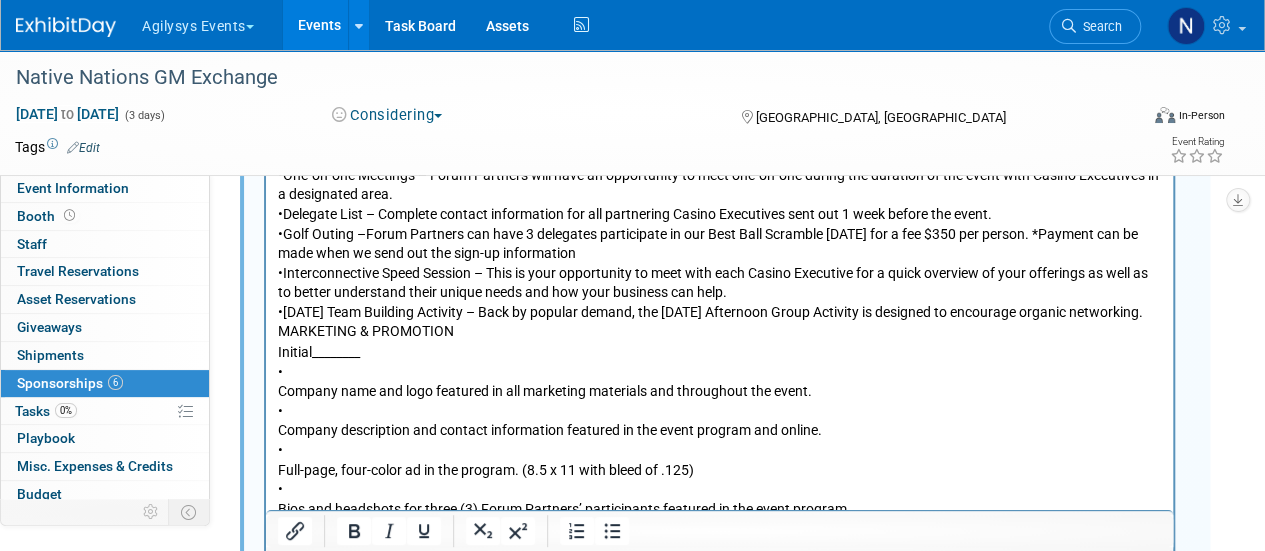 scroll, scrollTop: 1558, scrollLeft: 0, axis: vertical 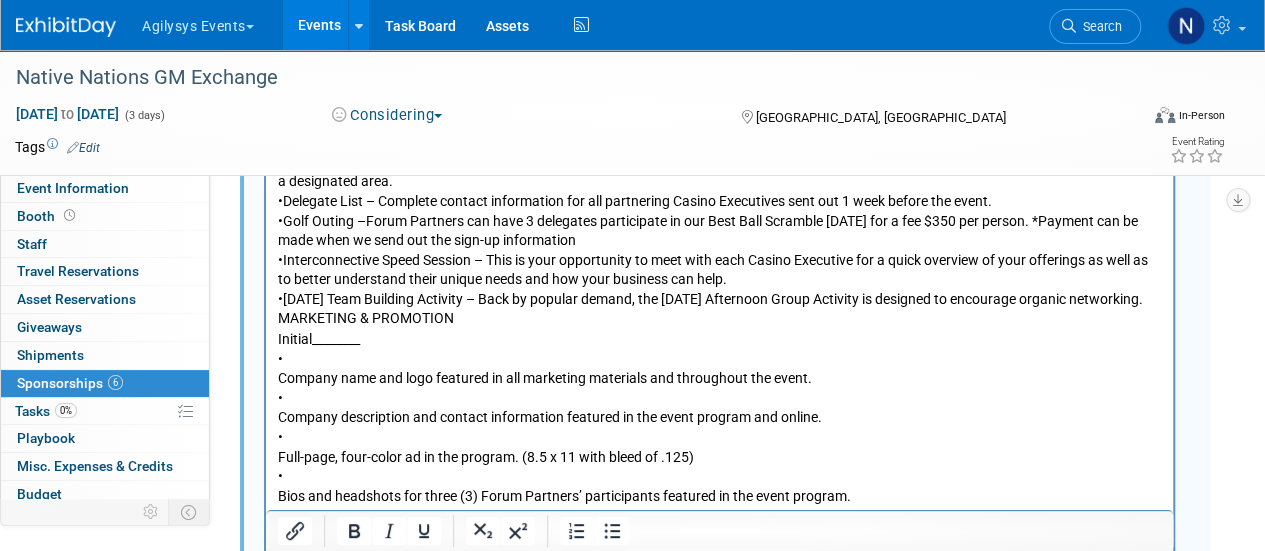 click on "NETWORKING •  One-on-one Meetings – Forum Partners will have an opportunity to meet one-on-one during the duration of the event with Casino Executives in a designated area. •  Delegate List – Complete contact information for all partnering Casino Executives sent out 1 week before the event. •  Golf Outing –Forum Partners can have 3 delegates participate in our Best Ball Scramble on Tuesday for a fee $350 per person. *Payment can be made when we send out the sign-up information •  Interconnective Speed Session – This is your opportunity to meet with each Casino Executive for a quick overview of your offerings as well as to better understand their unique needs and how your business can help. •  Monday Team Building Activity – Back by popular demand, the Monday Afternoon Group Activity is designed to encourage organic networking. MARKETING & PROMOTION Initial________ • Company name and logo featured in all marketing materials and throughout the event. • • • • • • •" at bounding box center (720, 398) 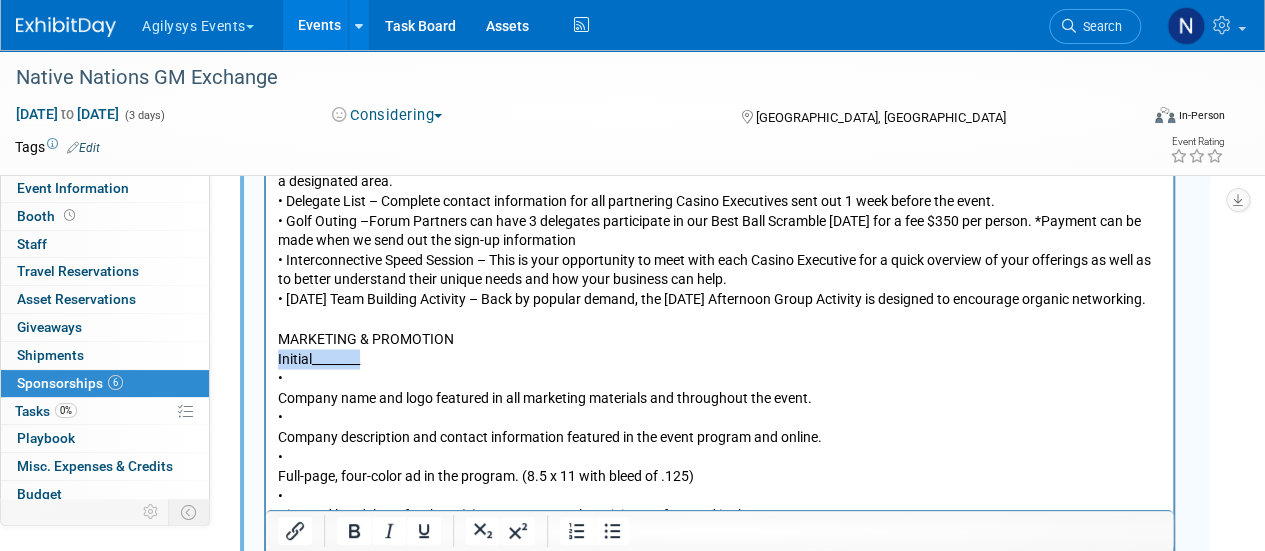 drag, startPoint x: 395, startPoint y: 394, endPoint x: 263, endPoint y: 395, distance: 132.00378 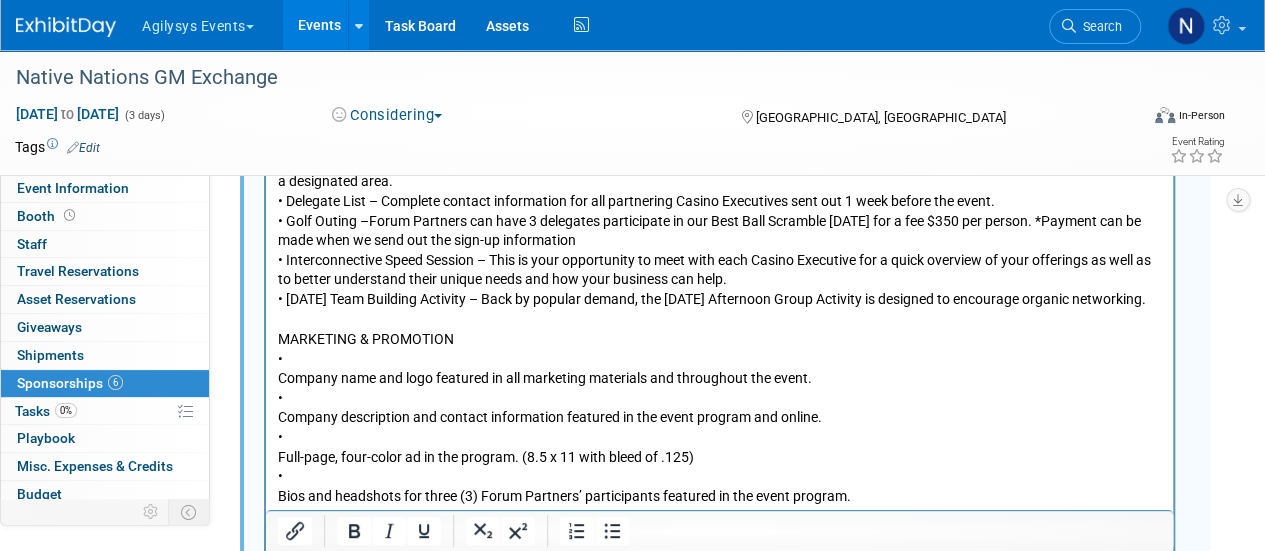 click on "MARKETING & PROMOTION • Company name and logo featured in all marketing materials and throughout the event. • Company description and contact information featured in the event program and online. • Full-page, four-color ad in the program. (8.5 x 11 with bleed of .125) • Bios and headshots for three (3) Forum Partners’ participants featured in the event program. • Opportunity to provide a branded gift to be put in each Casino Executive’s welcome bag. • One pre-and-post-event email blast sent to NNE’s complete Casino Executive database. Click reports and responses will be sent to Relay. POST-EVENT FOLLOW UP • Complete contact information for all participating Casino Executives is to be provided after the exchange. • Right of first refusal to participate in the following year." at bounding box center (720, 495) 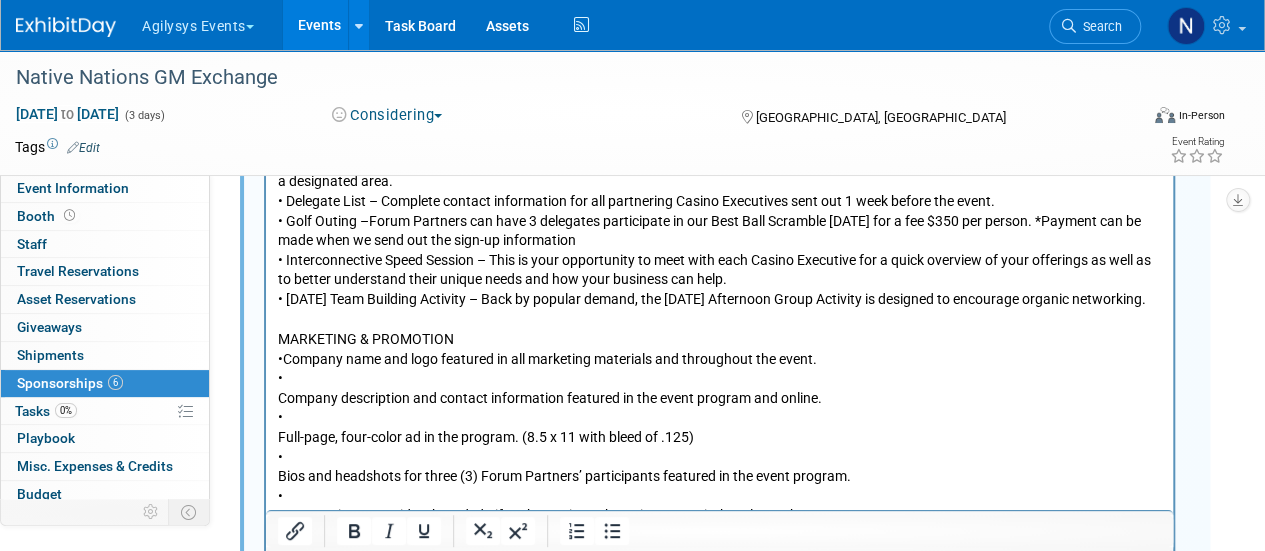 click on "MARKETING & PROMOTION •  Company name and logo featured in all marketing materials and throughout the event. • Company description and contact information featured in the event program and online. • Full-page, four-color ad in the program. (8.5 x 11 with bleed of .125) • Bios and headshots for three (3) Forum Partners’ participants featured in the event program. • Opportunity to provide a branded gift to be put in each Casino Executive’s welcome bag. • One pre-and-post-event email blast sent to NNE’s complete Casino Executive database. Click reports and responses will be sent to Relay. POST-EVENT FOLLOW UP • Complete contact information for all participating Casino Executives is to be provided after the exchange. • Right of first refusal to participate in the following year." at bounding box center [720, 485] 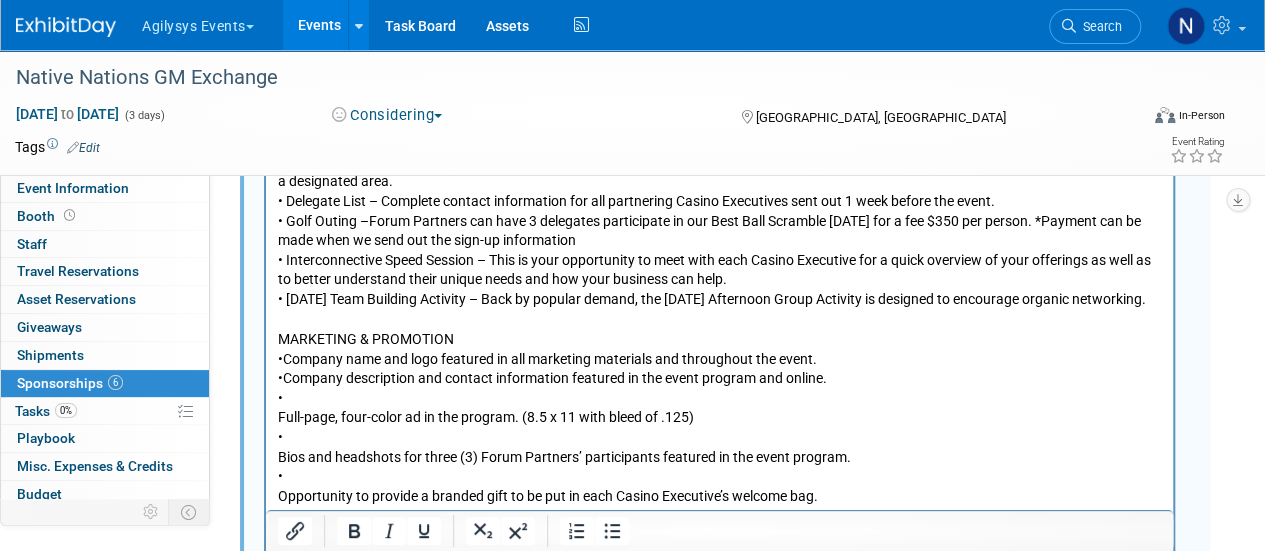 click on "MARKETING & PROMOTION •  Company name and logo featured in all marketing materials and throughout the event. •  Company description and contact information featured in the event program and online. • Full-page, four-color ad in the program. (8.5 x 11 with bleed of .125) • Bios and headshots for three (3) Forum Partners’ participants featured in the event program. • Opportunity to provide a branded gift to be put in each Casino Executive’s welcome bag. • One pre-and-post-event email blast sent to NNE’s complete Casino Executive database. Click reports and responses will be sent to Relay. POST-EVENT FOLLOW UP • Complete contact information for all participating Casino Executives is to be provided after the exchange. • Right of first refusal to participate in the following year." at bounding box center (720, 475) 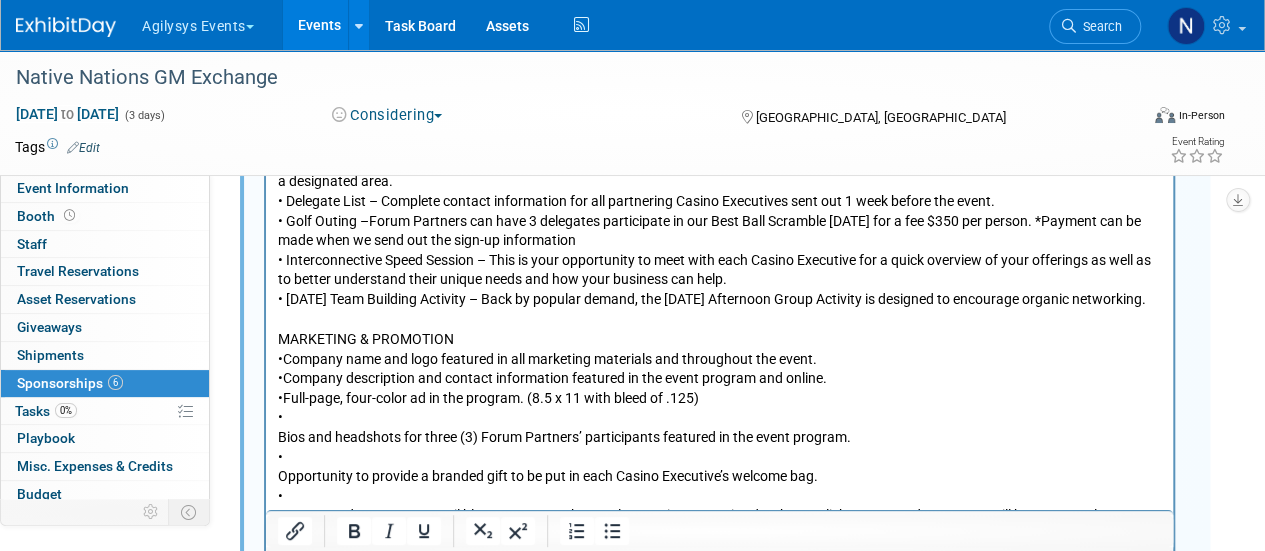 click on "MARKETING & PROMOTION •  Company name and logo featured in all marketing materials and throughout the event. •  Company description and contact information featured in the event program and online. •  Full-page, four-color ad in the program. (8.5 x 11 with bleed of .125) • Bios and headshots for three (3) Forum Partners’ participants featured in the event program. • Opportunity to provide a branded gift to be put in each Casino Executive’s welcome bag. • One pre-and-post-event email blast sent to NNE’s complete Casino Executive database. Click reports and responses will be sent to Relay. POST-EVENT FOLLOW UP • Complete contact information for all participating Casino Executives is to be provided after the exchange. • Right of first refusal to participate in the following year." at bounding box center (720, 466) 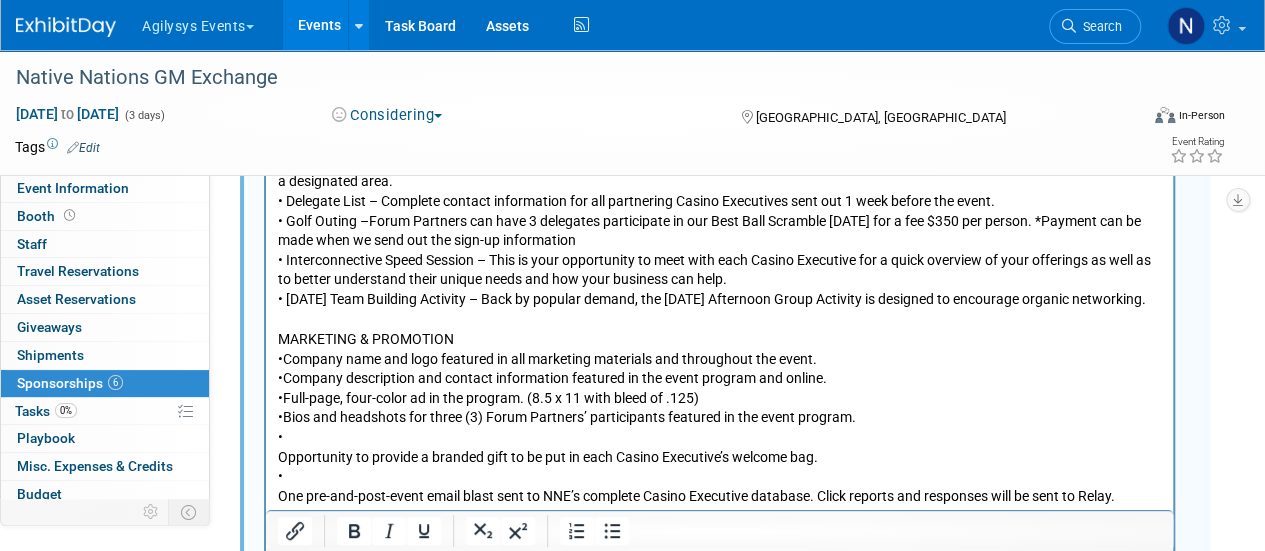 click on "MARKETING & PROMOTION •  Company name and logo featured in all marketing materials and throughout the event. •  Company description and contact information featured in the event program and online. •  Full-page, four-color ad in the program. (8.5 x 11 with bleed of .125) •  Bios and headshots for three (3) Forum Partners’ participants featured in the event program. • Opportunity to provide a branded gift to be put in each Casino Executive’s welcome bag. • One pre-and-post-event email blast sent to NNE’s complete Casino Executive database. Click reports and responses will be sent to Relay. POST-EVENT FOLLOW UP • Complete contact information for all participating Casino Executives is to be provided after the exchange. • Right of first refusal to participate in the following year." at bounding box center [720, 456] 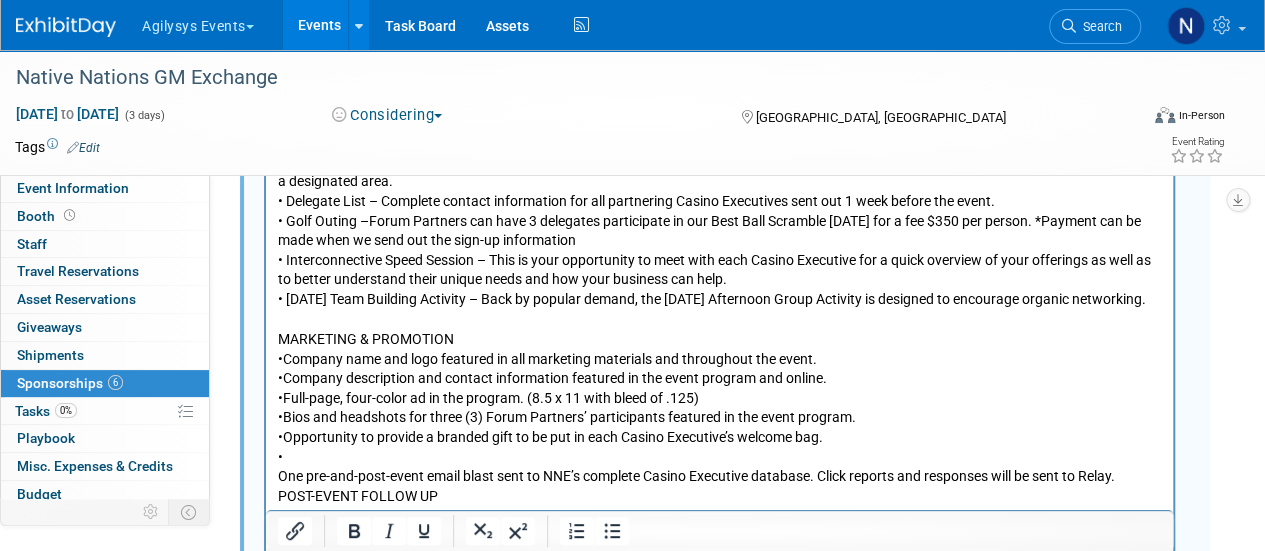 click on "MARKETING & PROMOTION •  Company name and logo featured in all marketing materials and throughout the event. •  Company description and contact information featured in the event program and online. •  Full-page, four-color ad in the program. (8.5 x 11 with bleed of .125) •  Bios and headshots for three (3) Forum Partners’ participants featured in the event program. •  Opportunity to provide a branded gift to be put in each Casino Executive’s welcome bag. • One pre-and-post-event email blast sent to NNE’s complete Casino Executive database. Click reports and responses will be sent to Relay. POST-EVENT FOLLOW UP • Complete contact information for all participating Casino Executives is to be provided after the exchange. • Right of first refusal to participate in the following year." at bounding box center [720, 446] 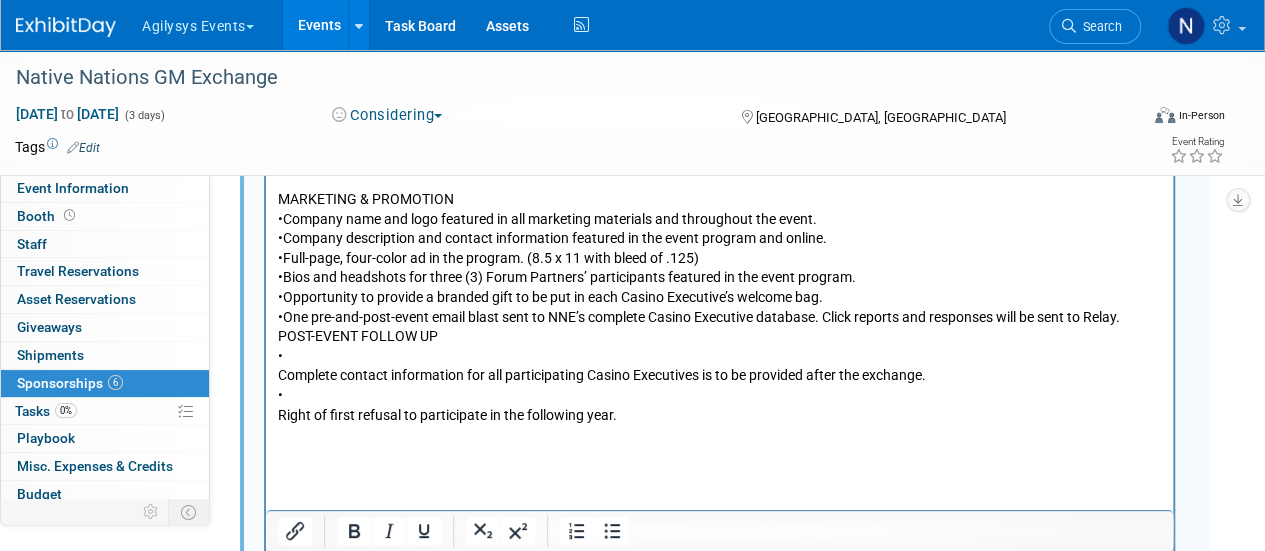 scroll, scrollTop: 1699, scrollLeft: 0, axis: vertical 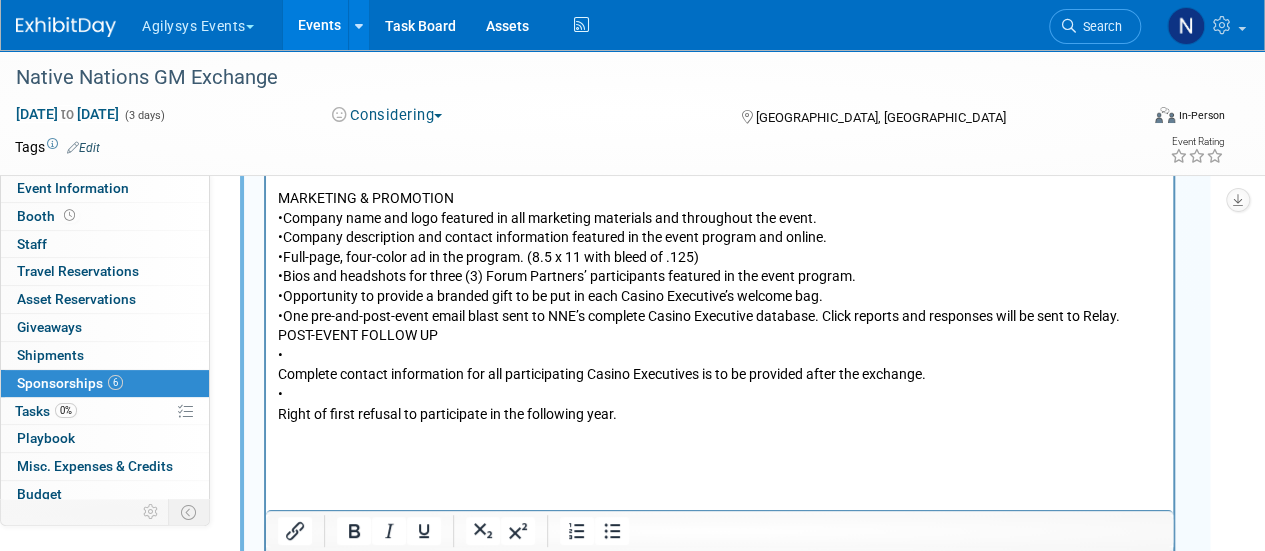 click on "MARKETING & PROMOTION •  Company name and logo featured in all marketing materials and throughout the event. •  Company description and contact information featured in the event program and online. •  Full-page, four-color ad in the program. (8.5 x 11 with bleed of .125) •  Bios and headshots for three (3) Forum Partners’ participants featured in the event program. •  Opportunity to provide a branded gift to be put in each Casino Executive’s welcome bag. •  One pre-and-post-event email blast sent to NNE’s complete Casino Executive database. Click reports and responses will be sent to Relay. POST-EVENT FOLLOW UP • Complete contact information for all participating Casino Executives is to be provided after the exchange. • Right of first refusal to participate in the following year." at bounding box center [720, 295] 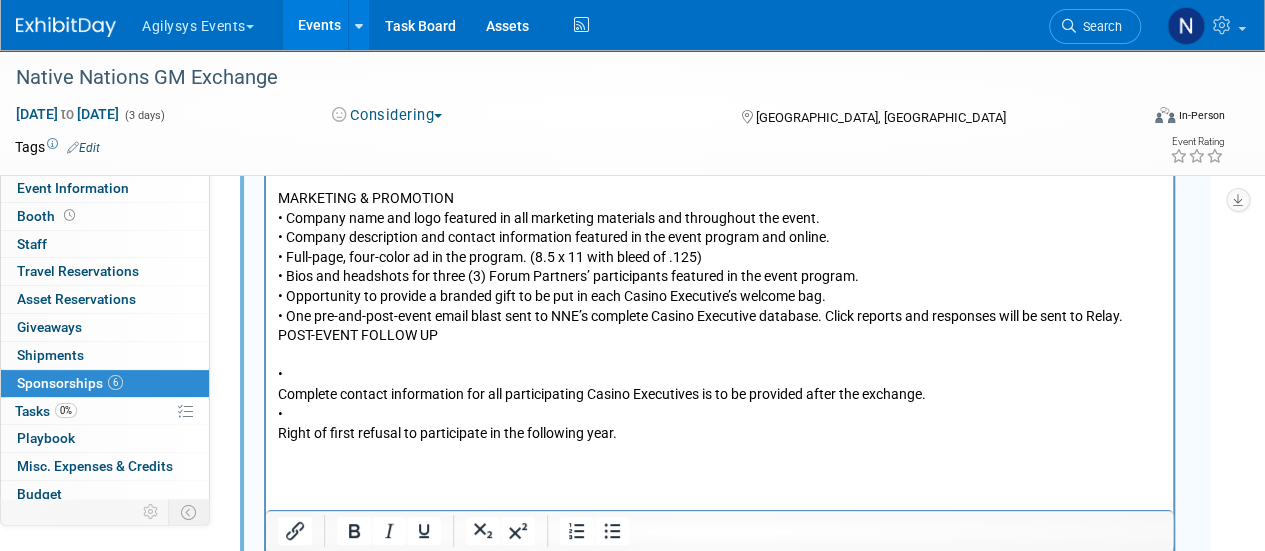 click on "• Complete contact information for all participating Casino Executives is to be provided after the exchange. • Right of first refusal to participate in the following year." at bounding box center [720, 394] 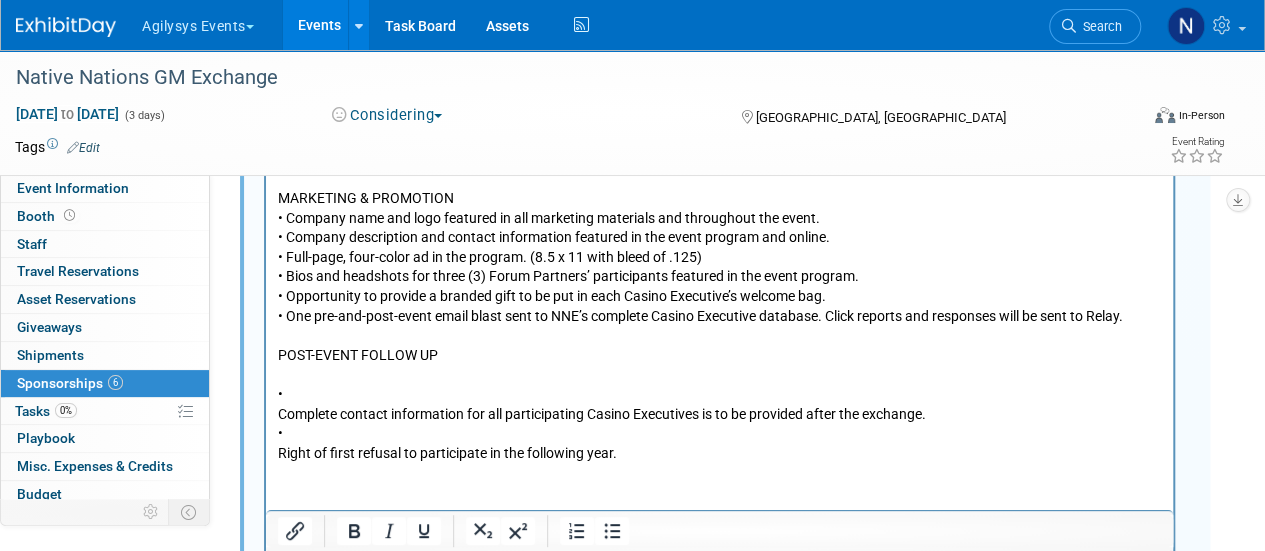 click on "• Complete contact information for all participating Casino Executives is to be provided after the exchange. • Right of first refusal to participate in the following year." at bounding box center (720, 413) 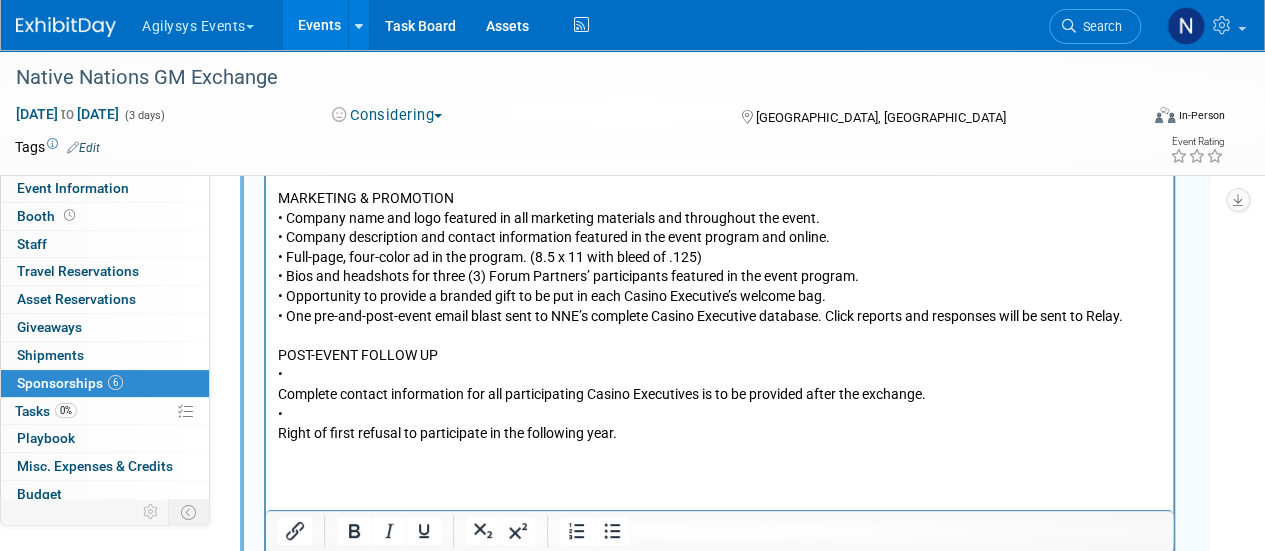 click on "• Complete contact information for all participating Casino Executives is to be provided after the exchange. • Right of first refusal to participate in the following year." at bounding box center [720, 403] 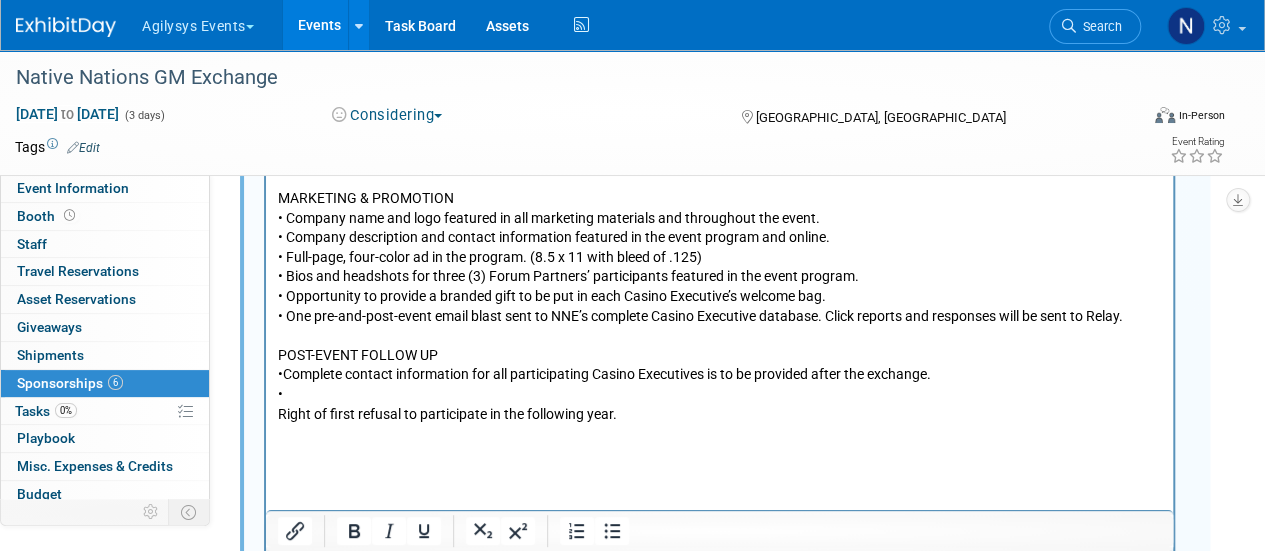 click on "•  Complete contact information for all participating Casino Executives is to be provided after the exchange. • Right of first refusal to participate in the following year." at bounding box center [720, 393] 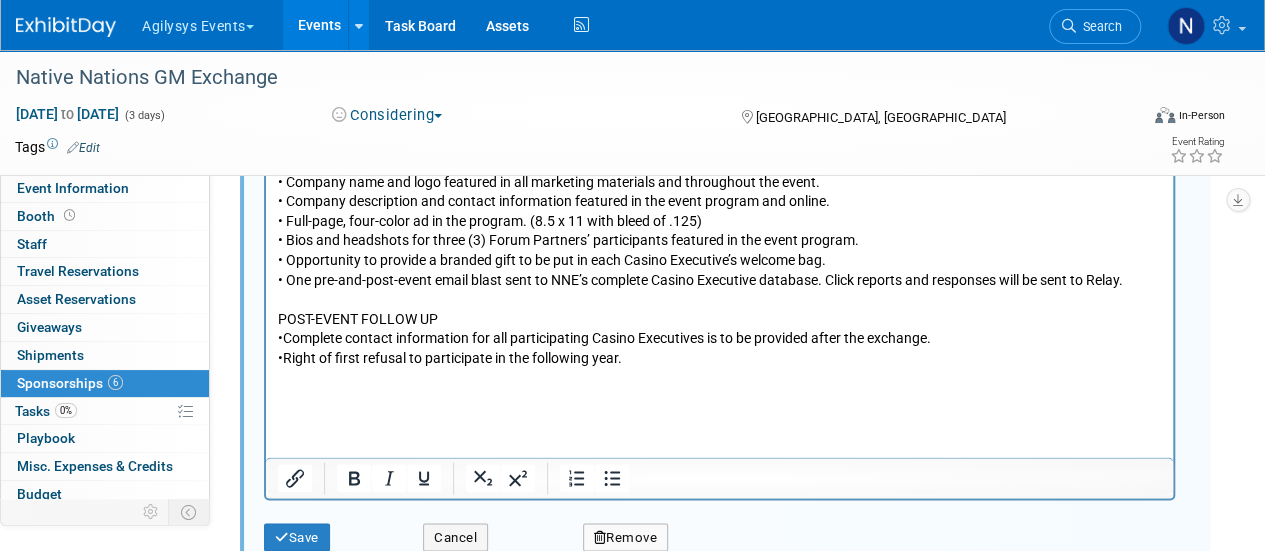 scroll, scrollTop: 1736, scrollLeft: 0, axis: vertical 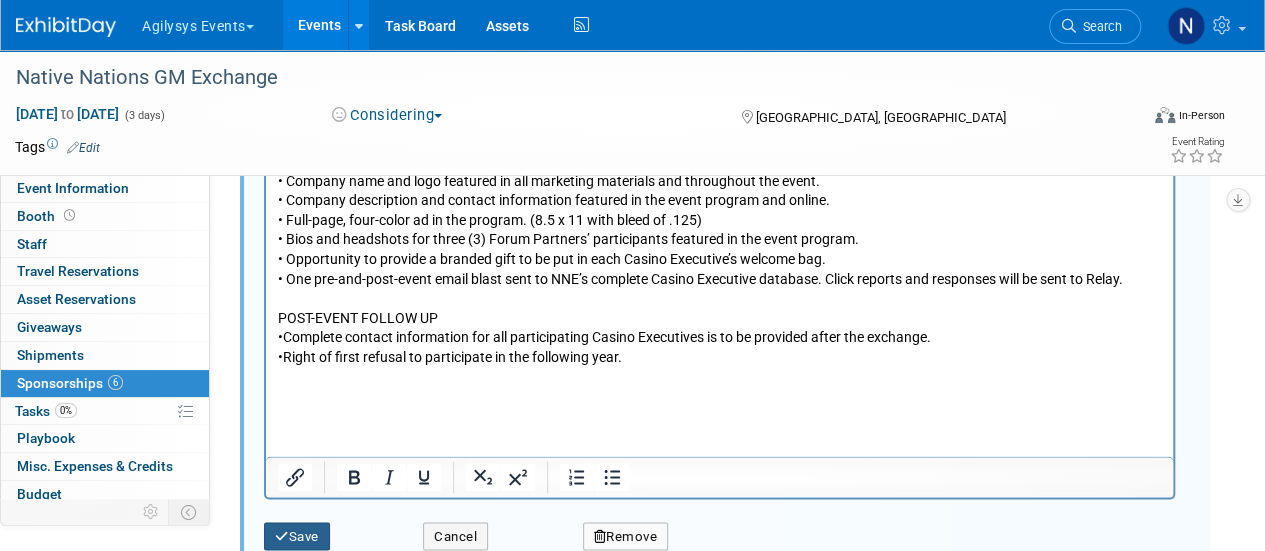 click on "Save" at bounding box center [297, 536] 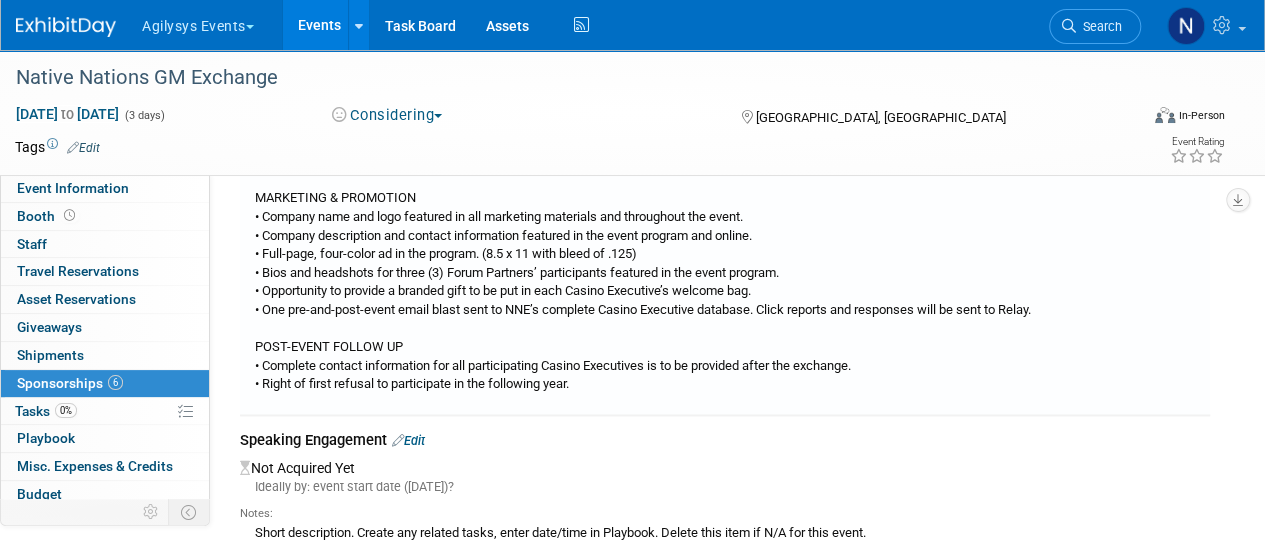 scroll, scrollTop: 1234, scrollLeft: 0, axis: vertical 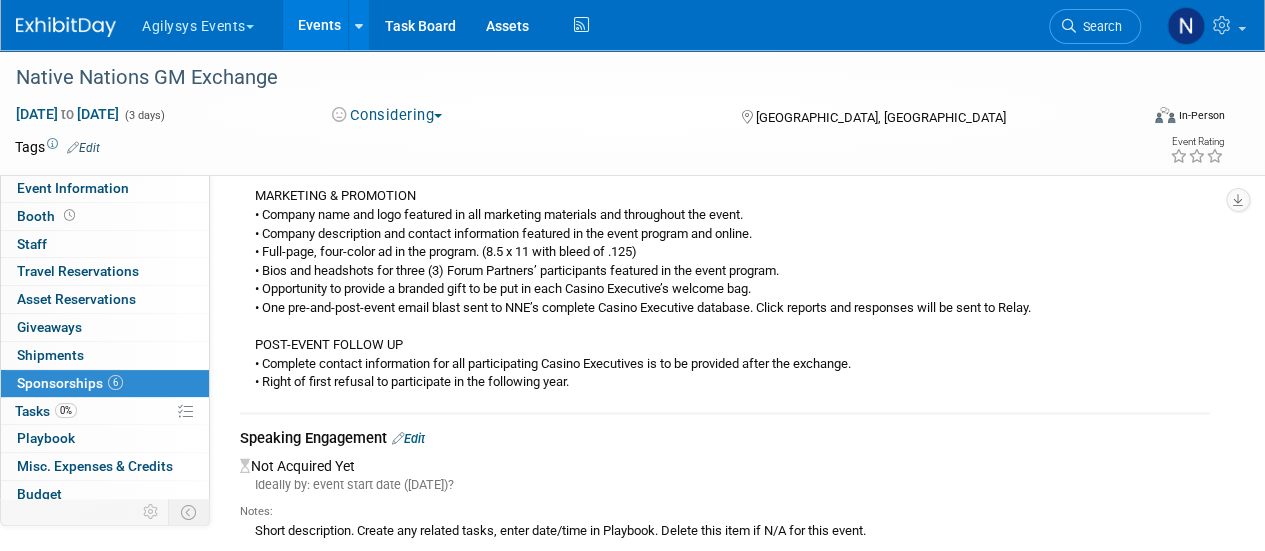 click on "Edit" at bounding box center (408, 438) 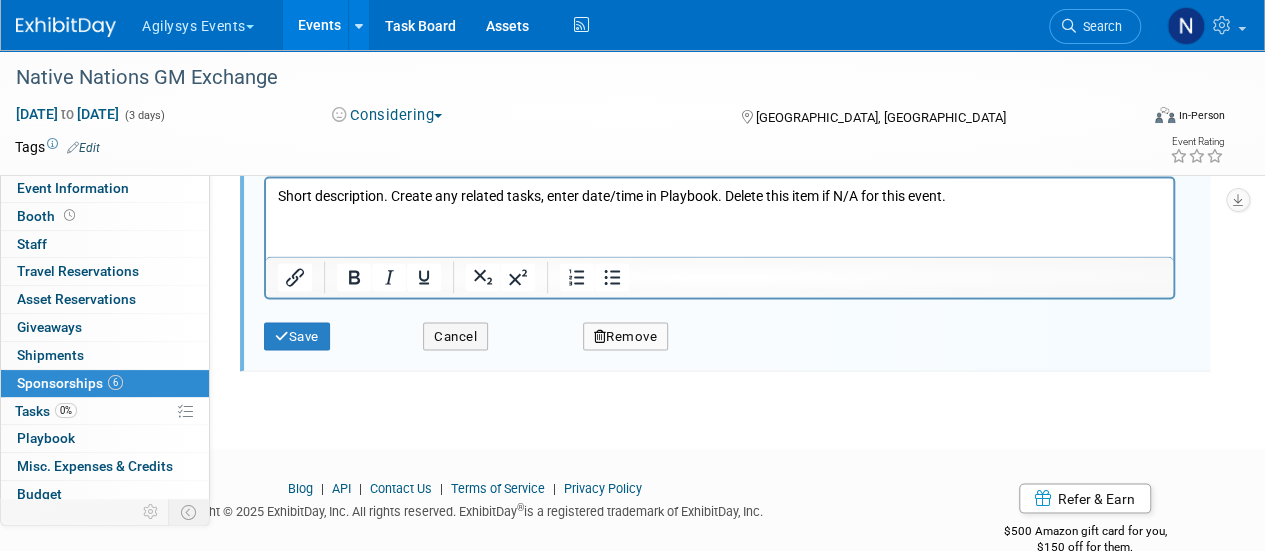 scroll, scrollTop: 1762, scrollLeft: 0, axis: vertical 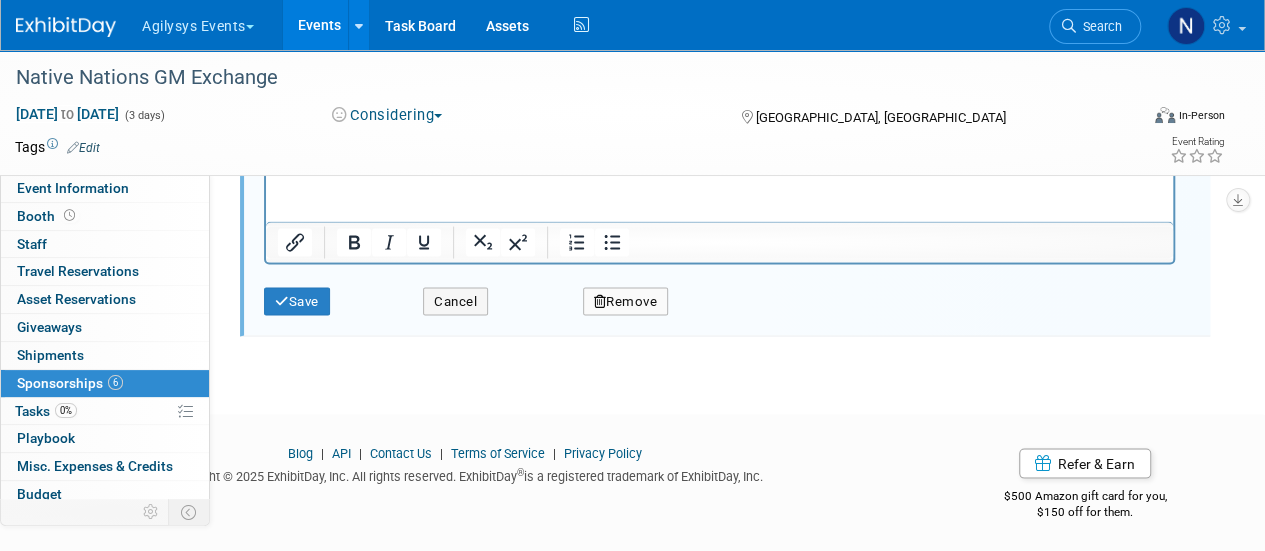click on "Remove" at bounding box center [626, 301] 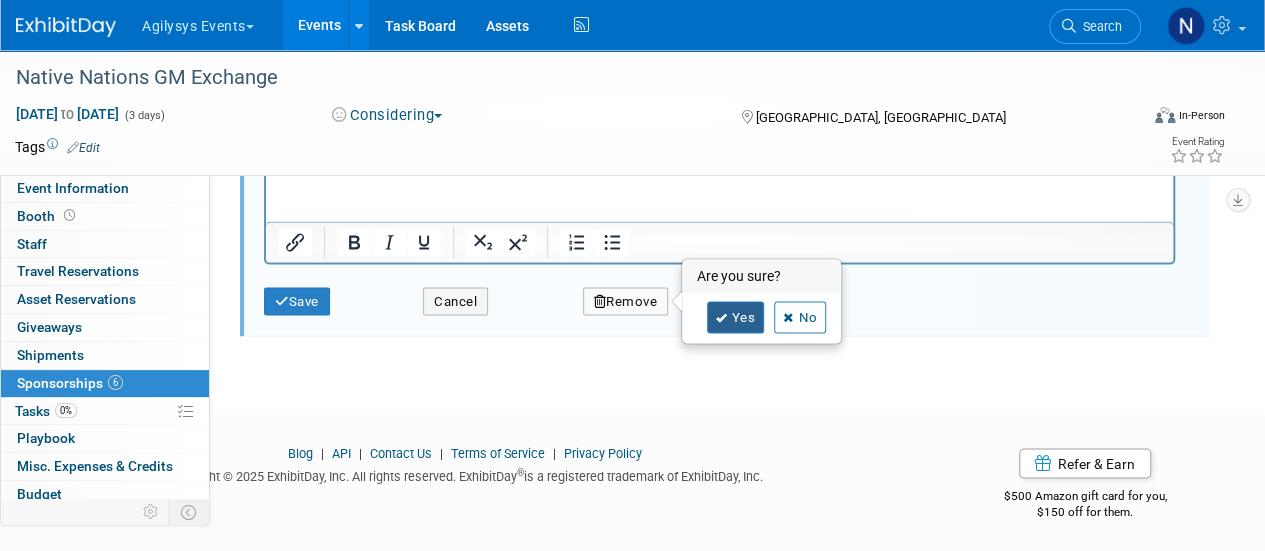 click on "Yes" at bounding box center (736, 317) 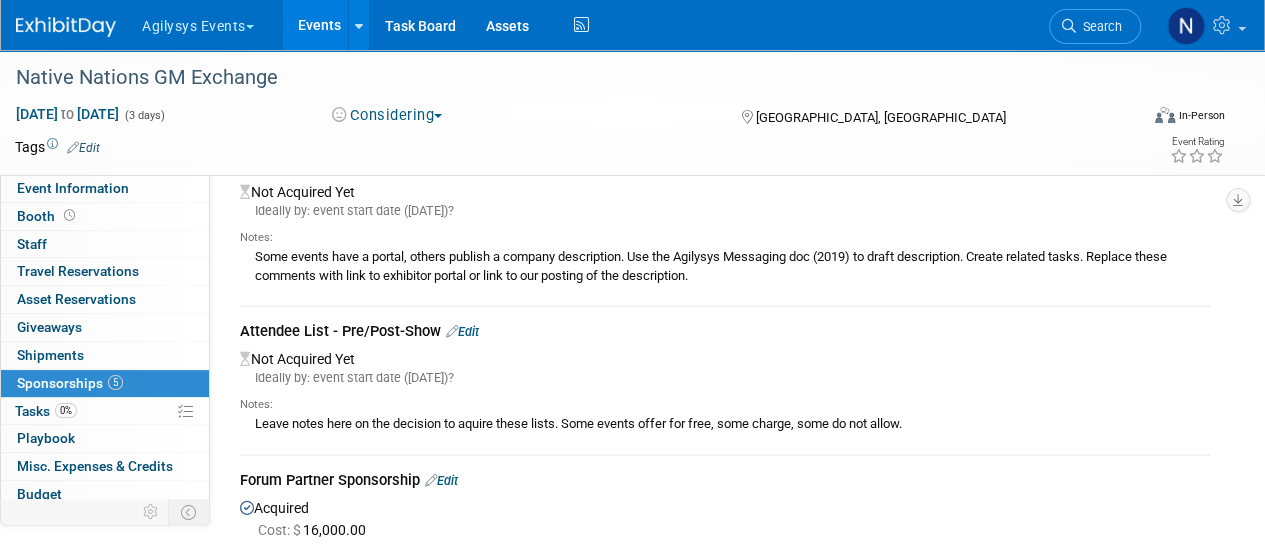 click on "Edit" at bounding box center (462, 331) 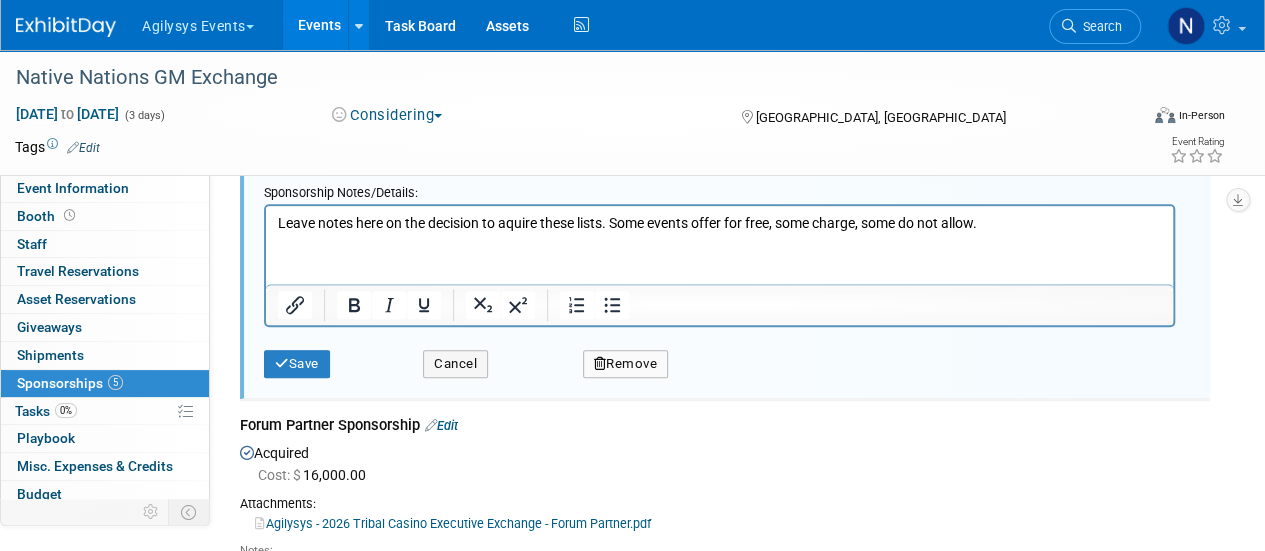 scroll, scrollTop: 917, scrollLeft: 0, axis: vertical 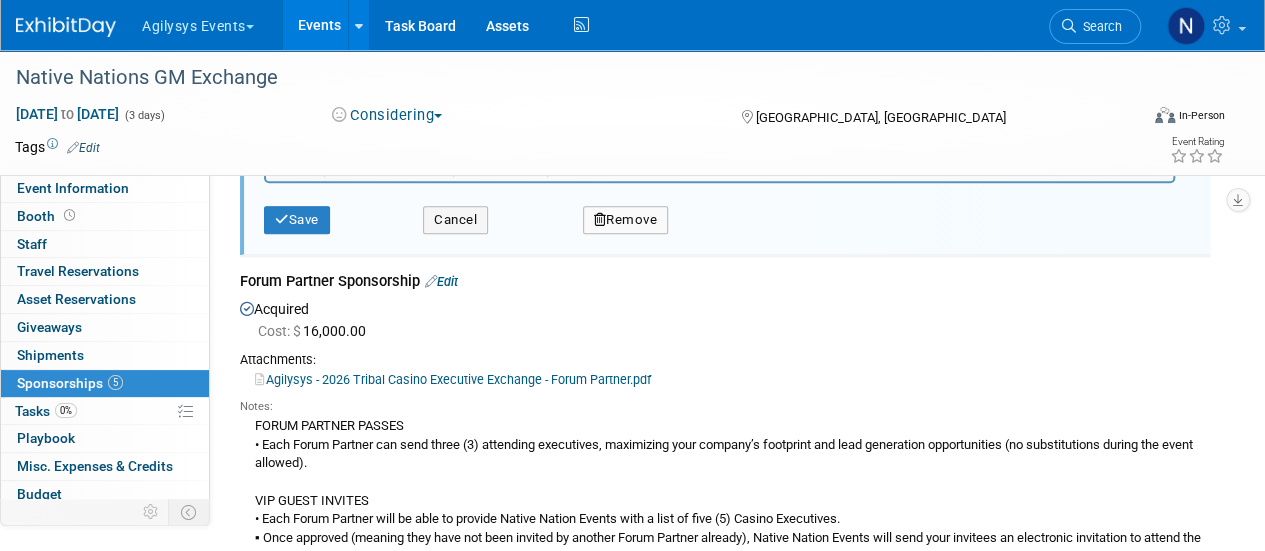 click on "Remove" at bounding box center (626, 220) 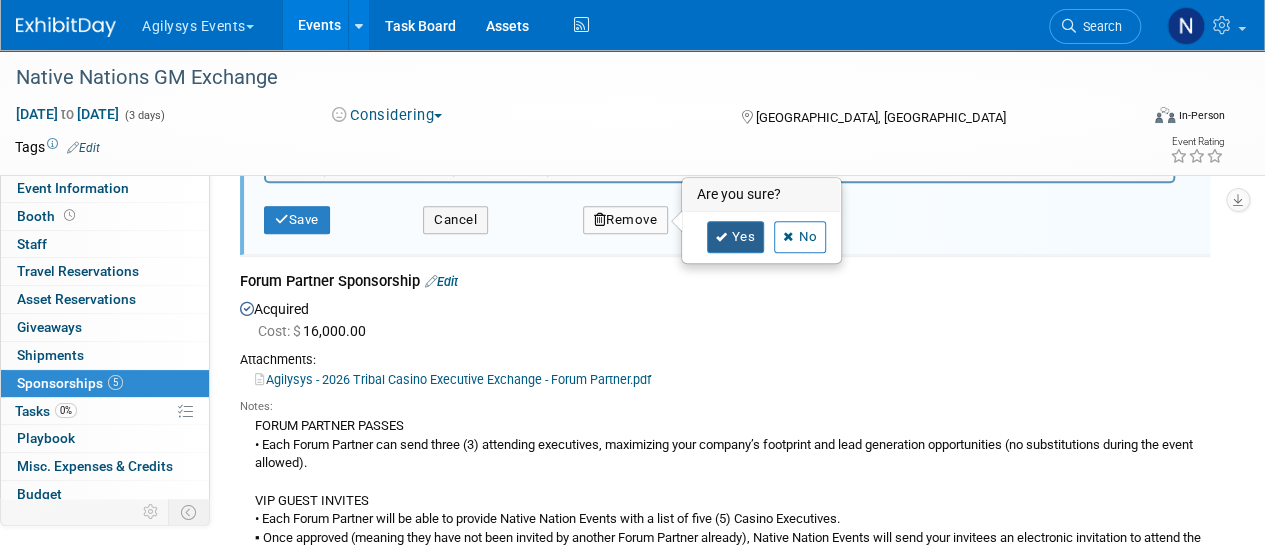 click on "Yes" at bounding box center (736, 237) 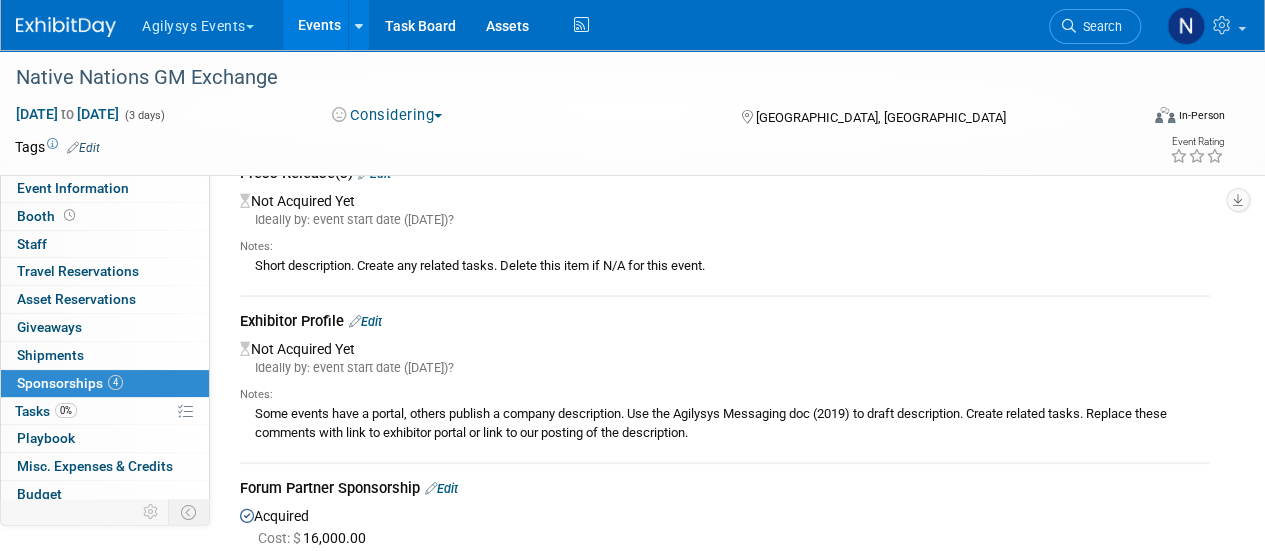 click on "Edit" at bounding box center [365, 321] 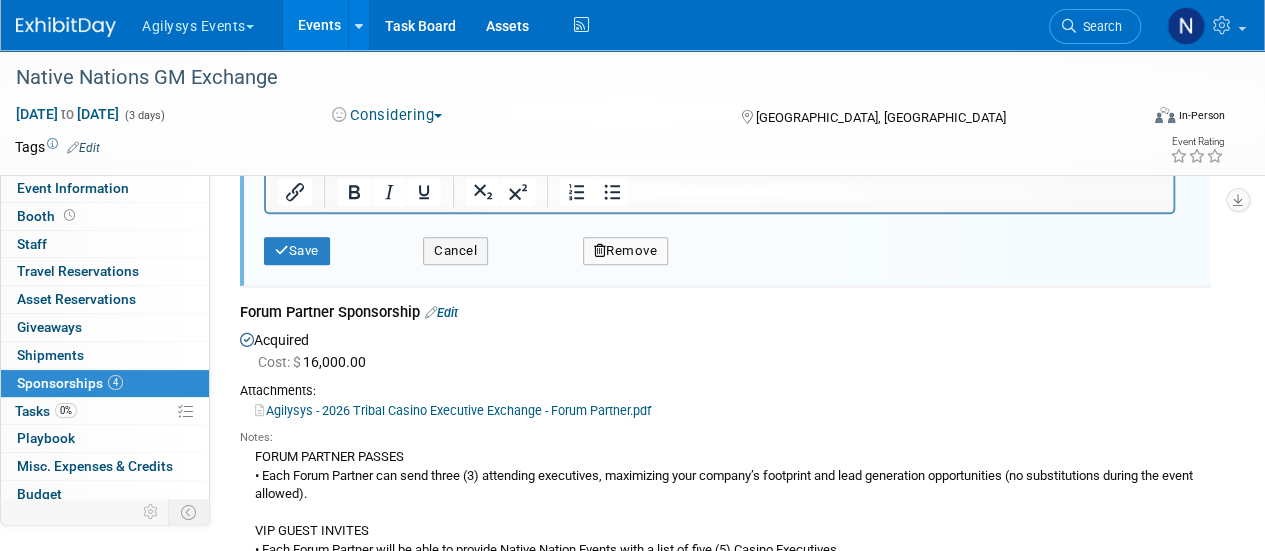 scroll, scrollTop: 738, scrollLeft: 0, axis: vertical 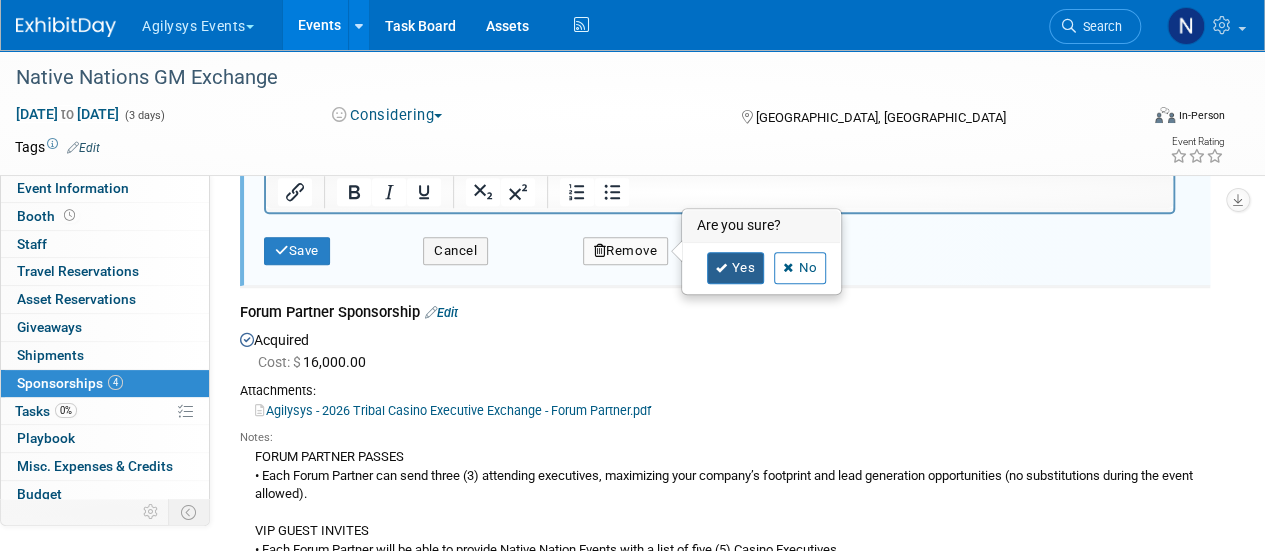 click on "Yes" at bounding box center [736, 268] 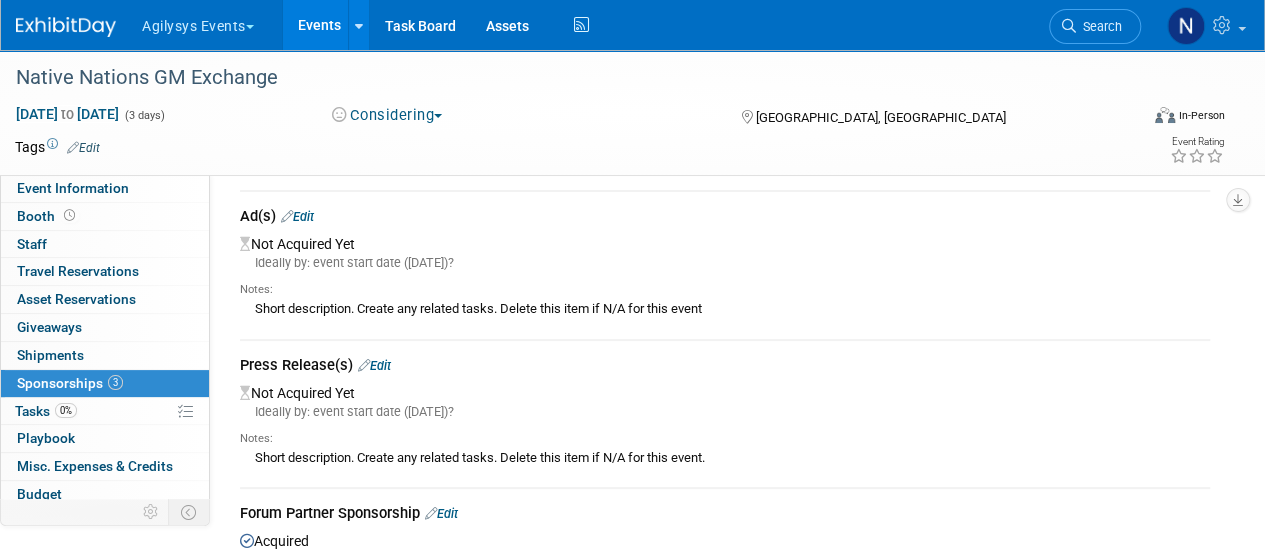 click on "Edit" at bounding box center [374, 365] 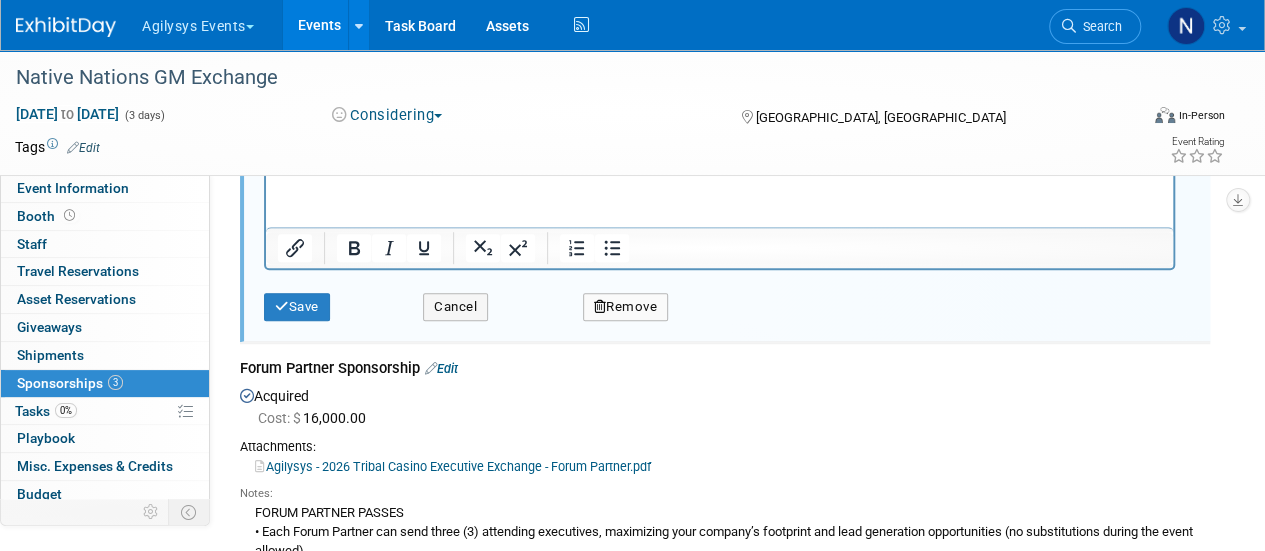 scroll, scrollTop: 516, scrollLeft: 0, axis: vertical 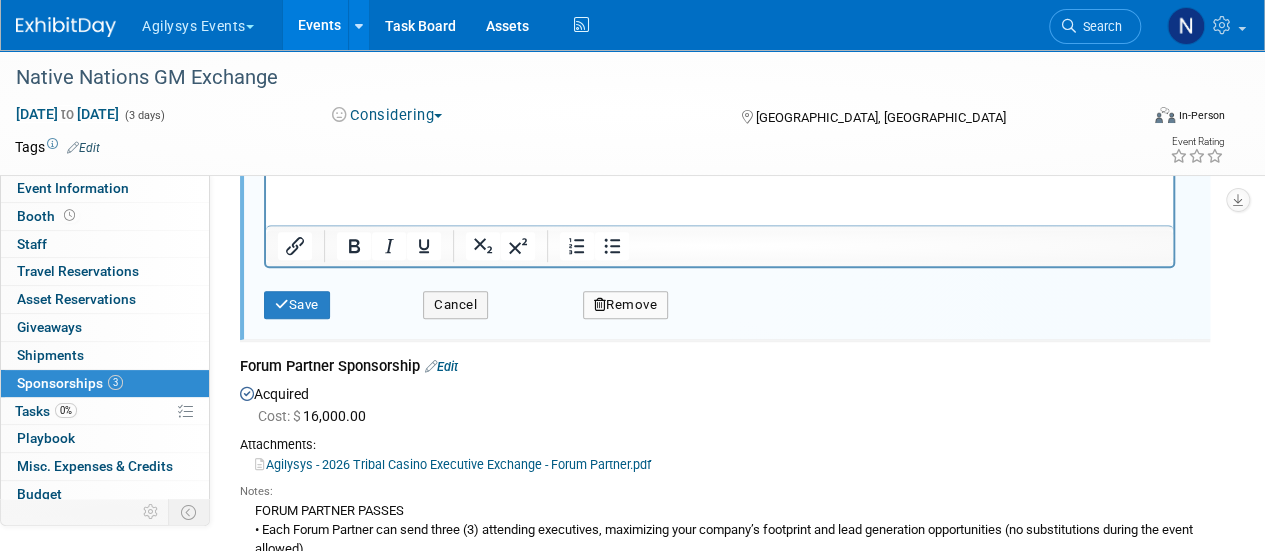 click on "Remove" at bounding box center (626, 305) 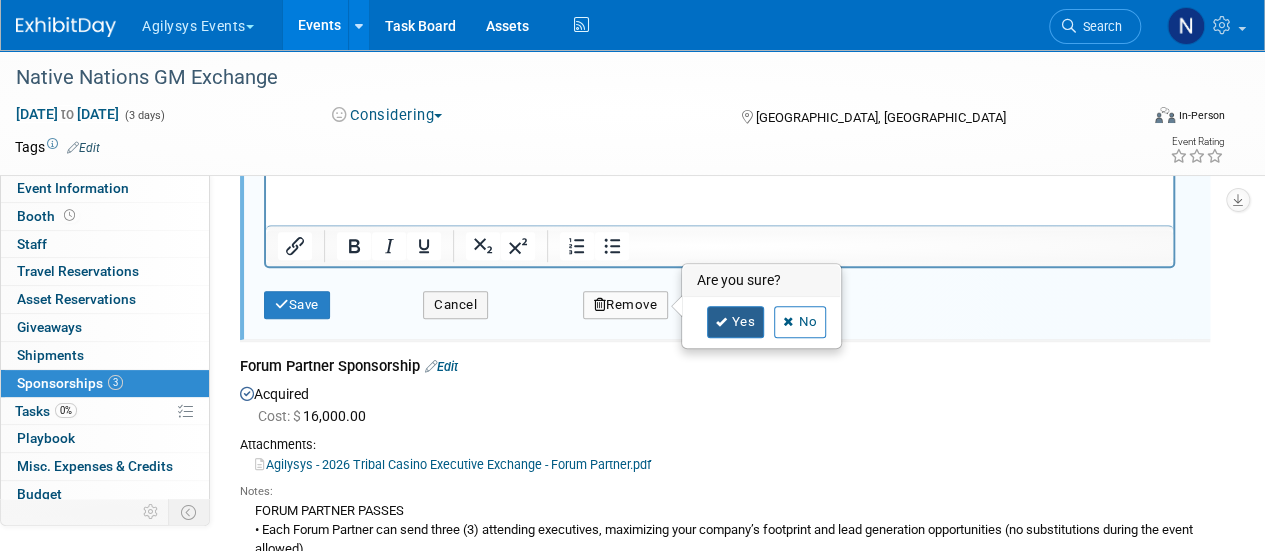 click on "Yes" at bounding box center [736, 322] 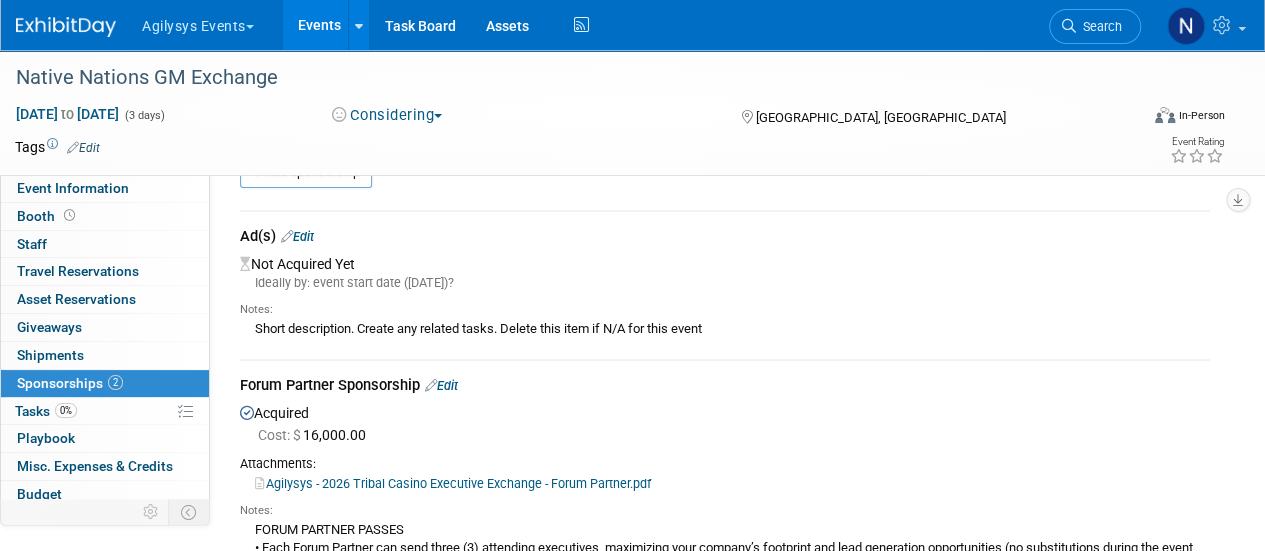 scroll, scrollTop: 0, scrollLeft: 0, axis: both 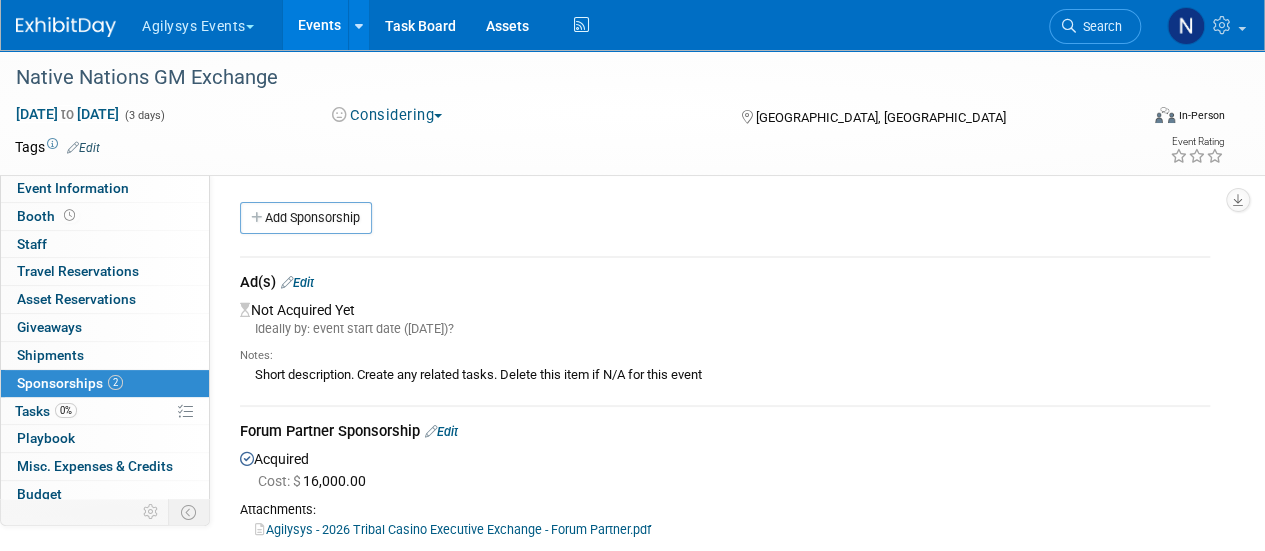 click on "Edit" at bounding box center [297, 282] 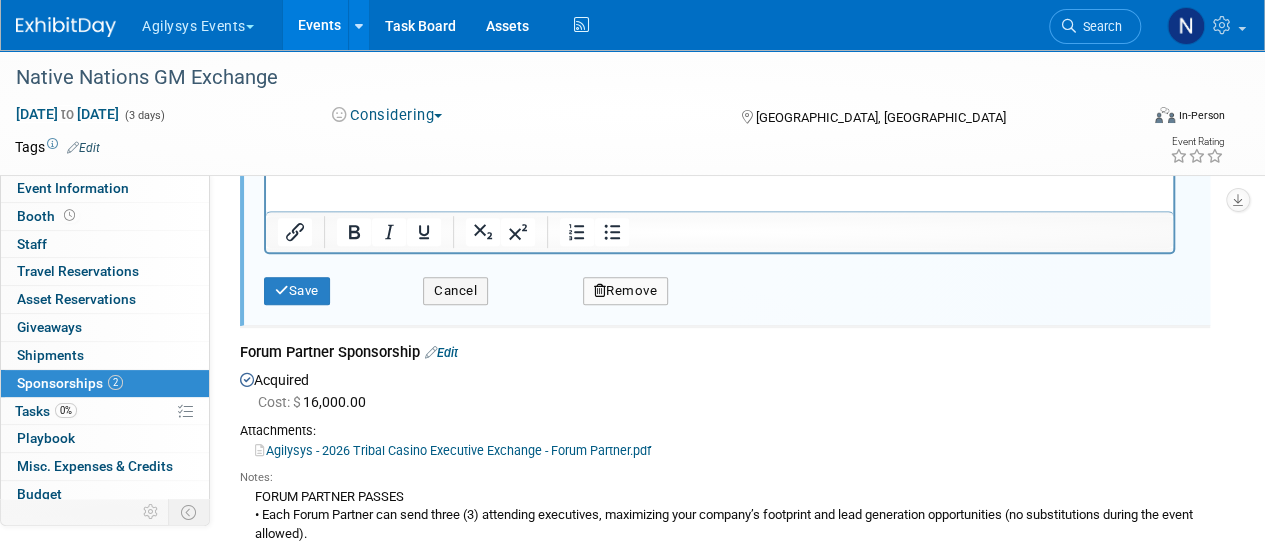 scroll, scrollTop: 384, scrollLeft: 0, axis: vertical 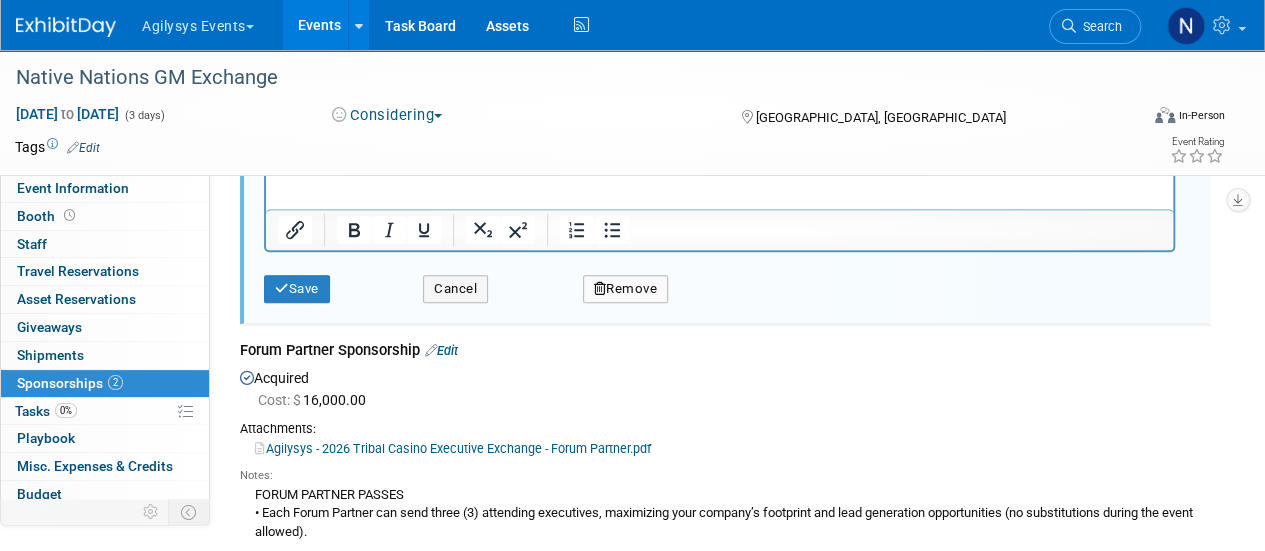 click on "Remove" at bounding box center [626, 289] 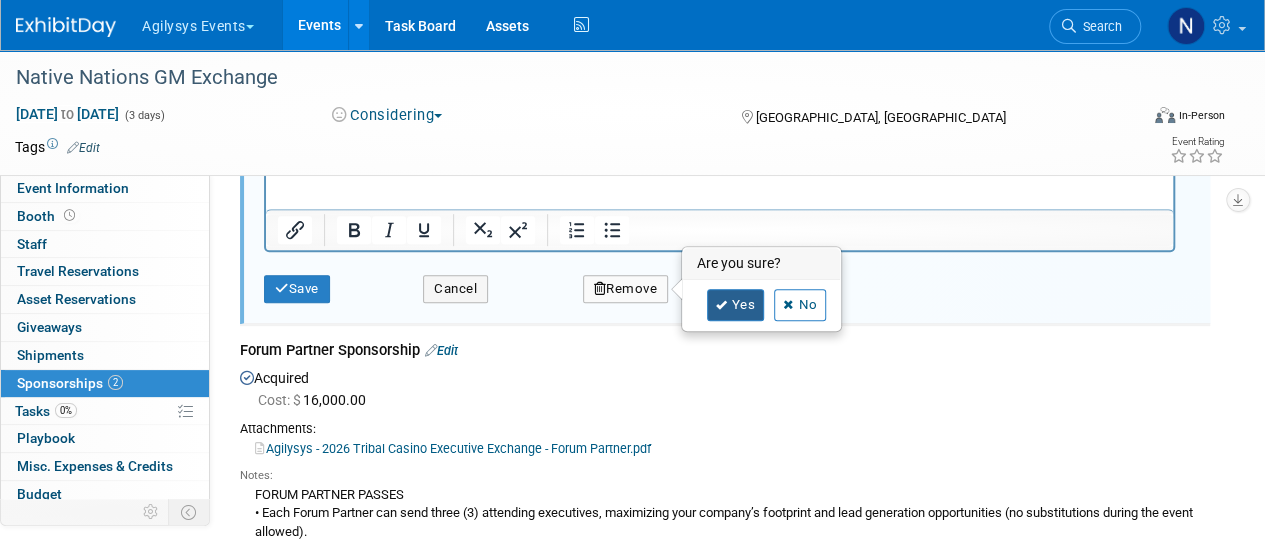 click on "Yes" at bounding box center (736, 305) 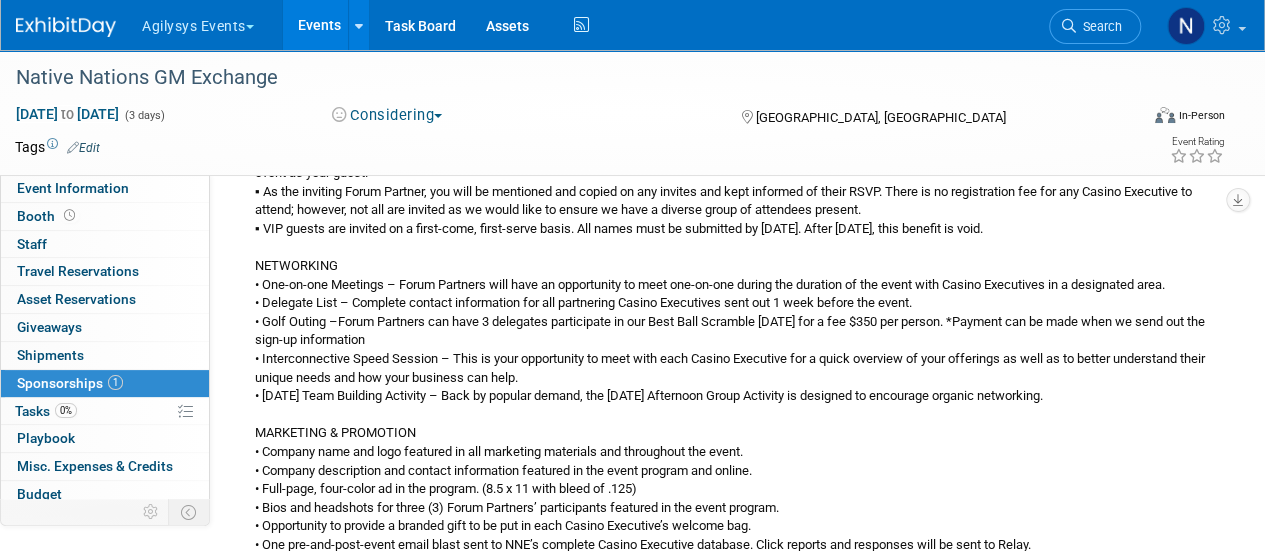 scroll, scrollTop: 0, scrollLeft: 0, axis: both 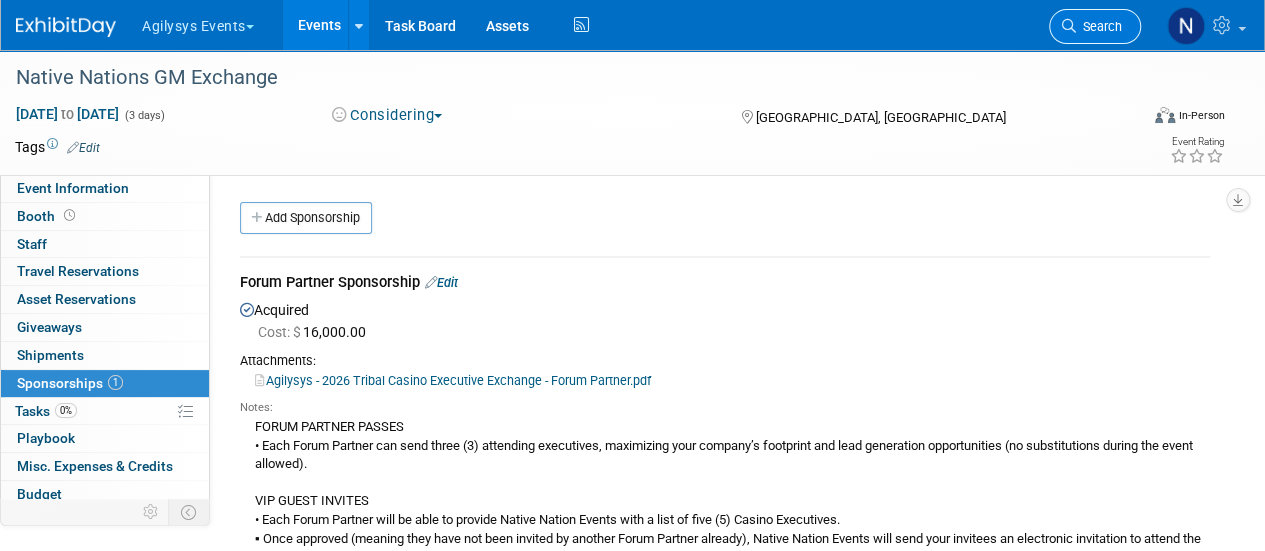 click on "Search" at bounding box center [1099, 26] 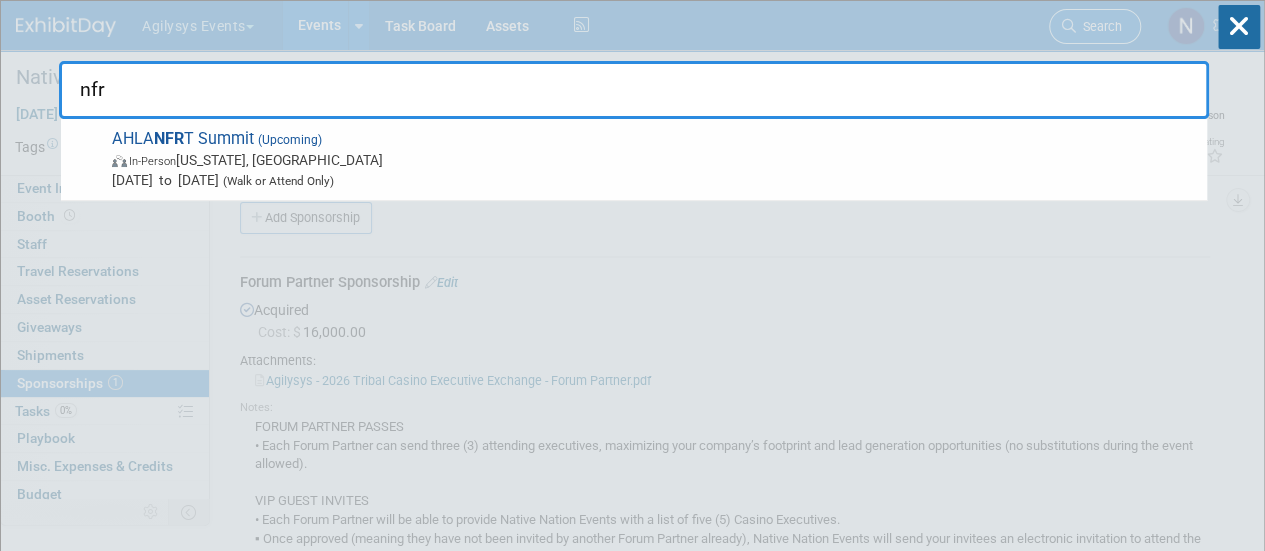 type on "nfrt" 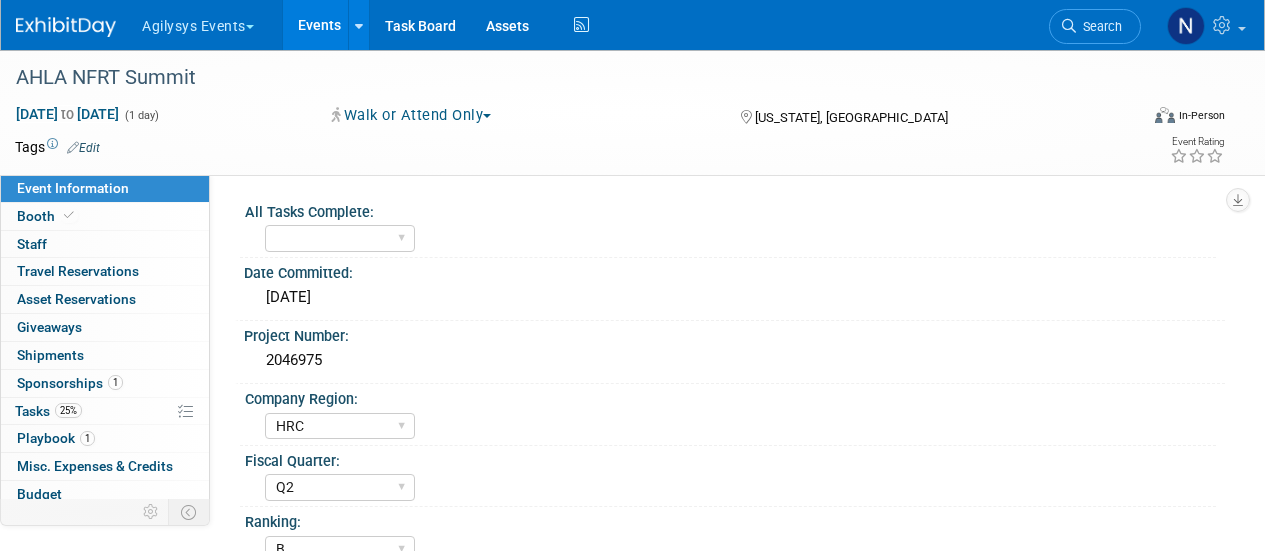 select on "HRC" 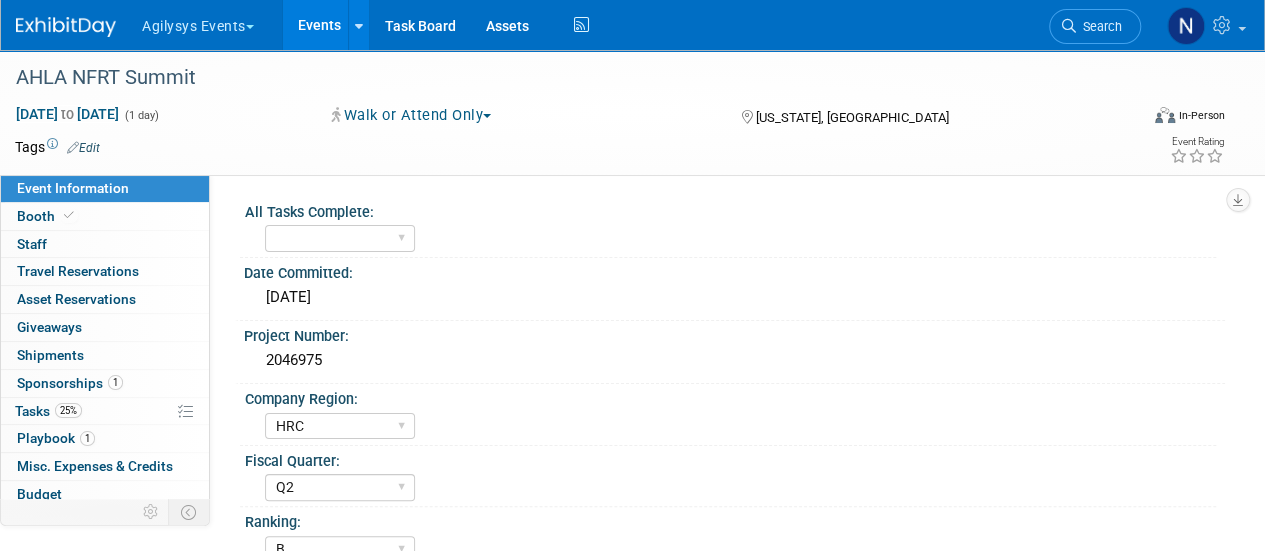 scroll, scrollTop: 0, scrollLeft: 0, axis: both 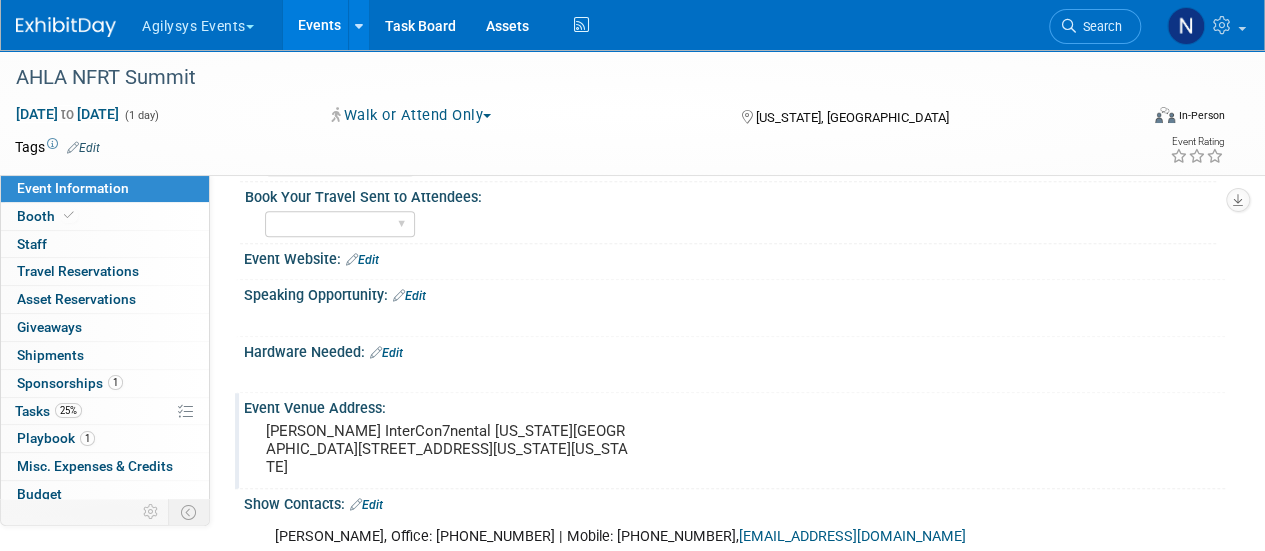 click on "[PERSON_NAME] InterCon7nental [US_STATE][GEOGRAPHIC_DATA][STREET_ADDRESS][US_STATE][US_STATE]" at bounding box center (448, 449) 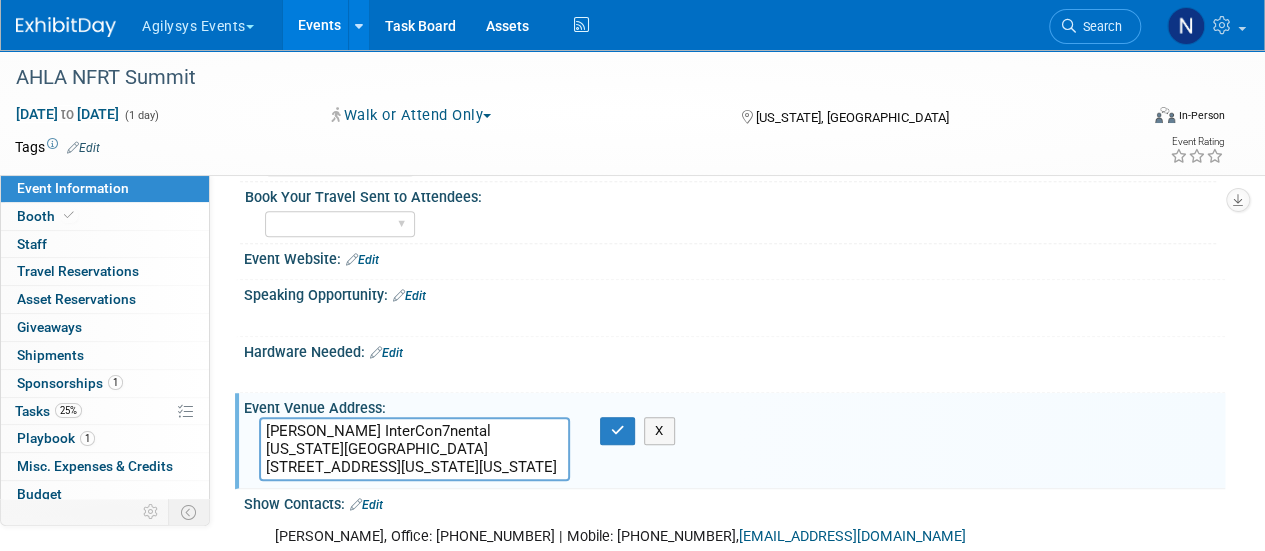 click on "Willard InterCon7nental Washington D.C.
1401 Pennsylvania Ave NW
Washington, DC 20004" at bounding box center (414, 449) 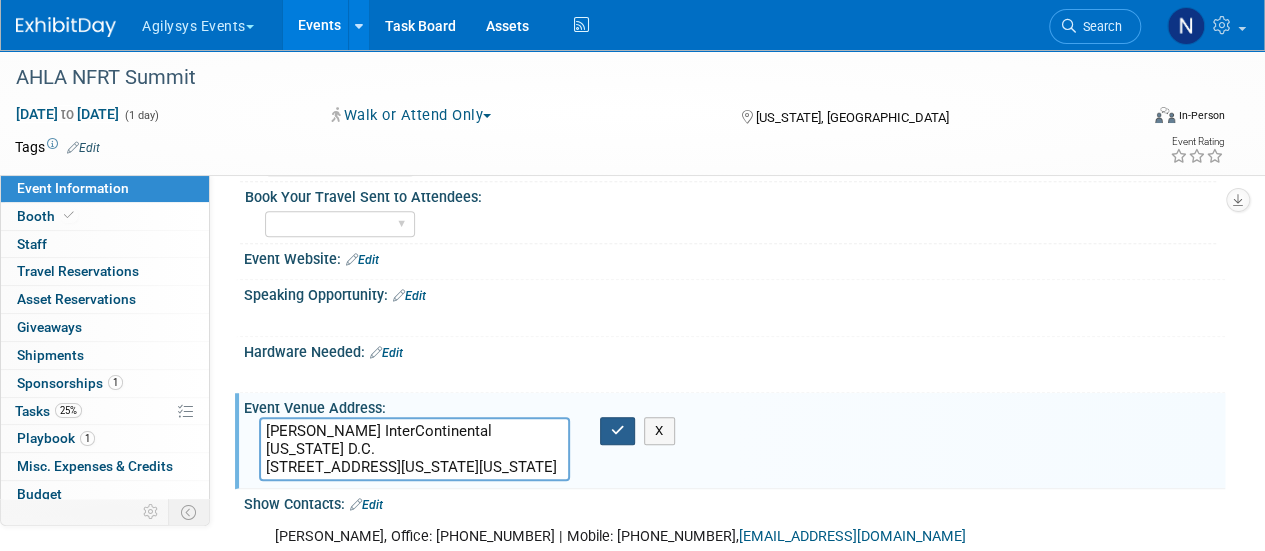 type on "[PERSON_NAME] InterContinental [US_STATE] D.C.
[STREET_ADDRESS][US_STATE][US_STATE]" 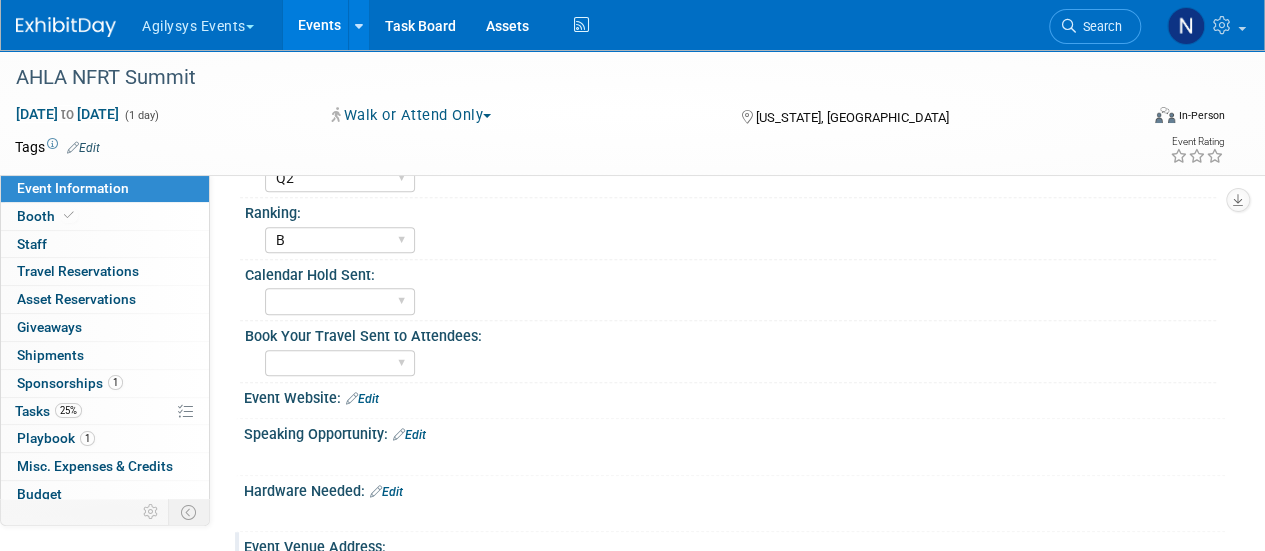 scroll, scrollTop: 0, scrollLeft: 0, axis: both 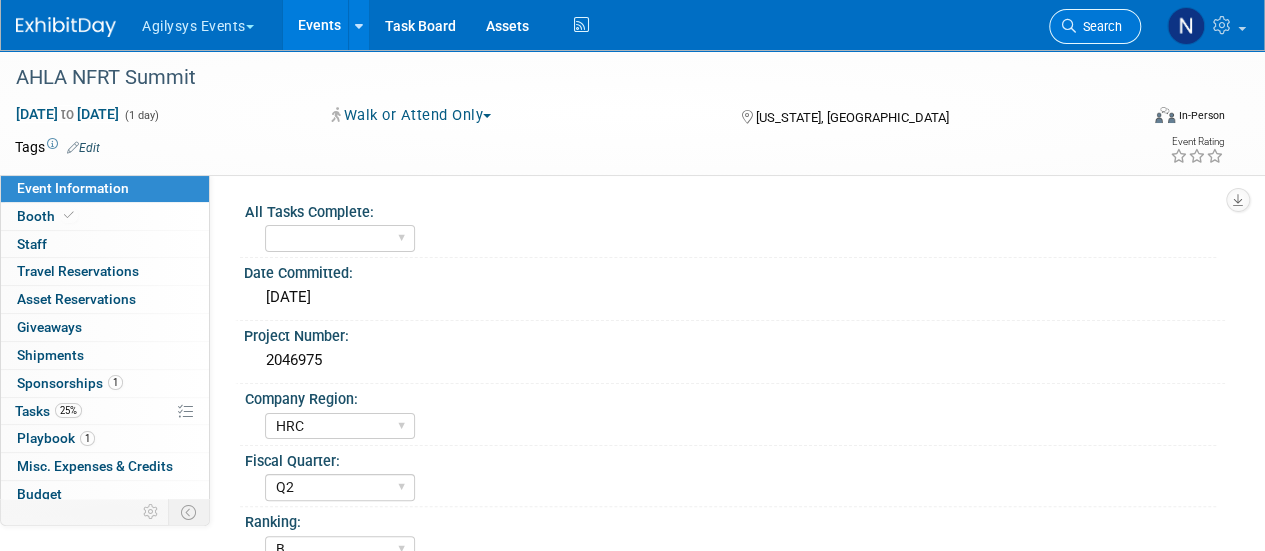 click on "Search" at bounding box center [1099, 26] 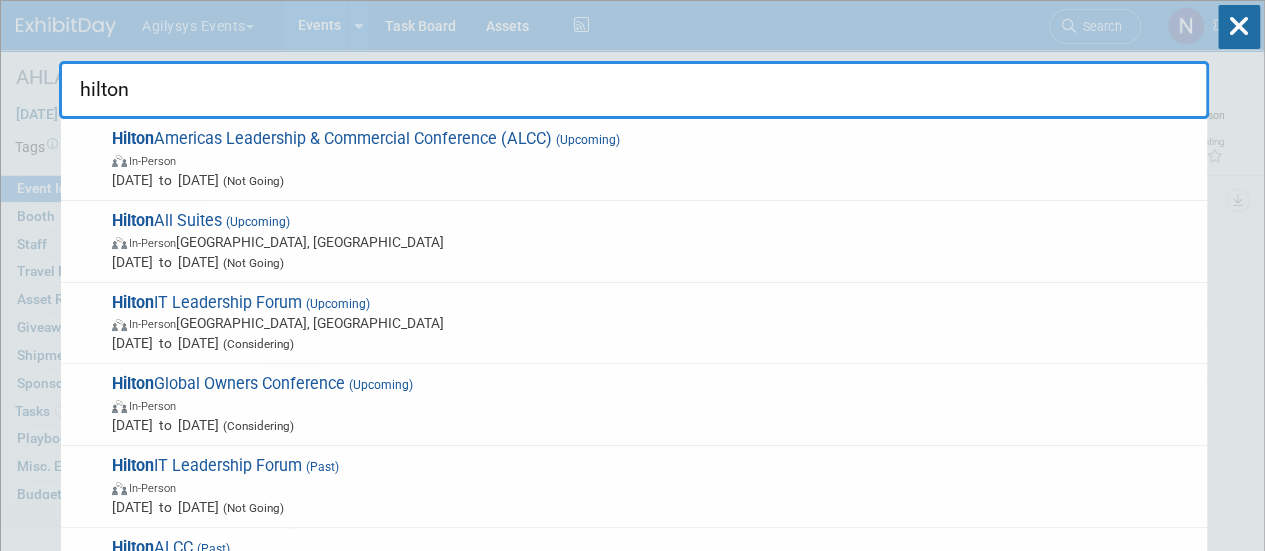 type on "hilton" 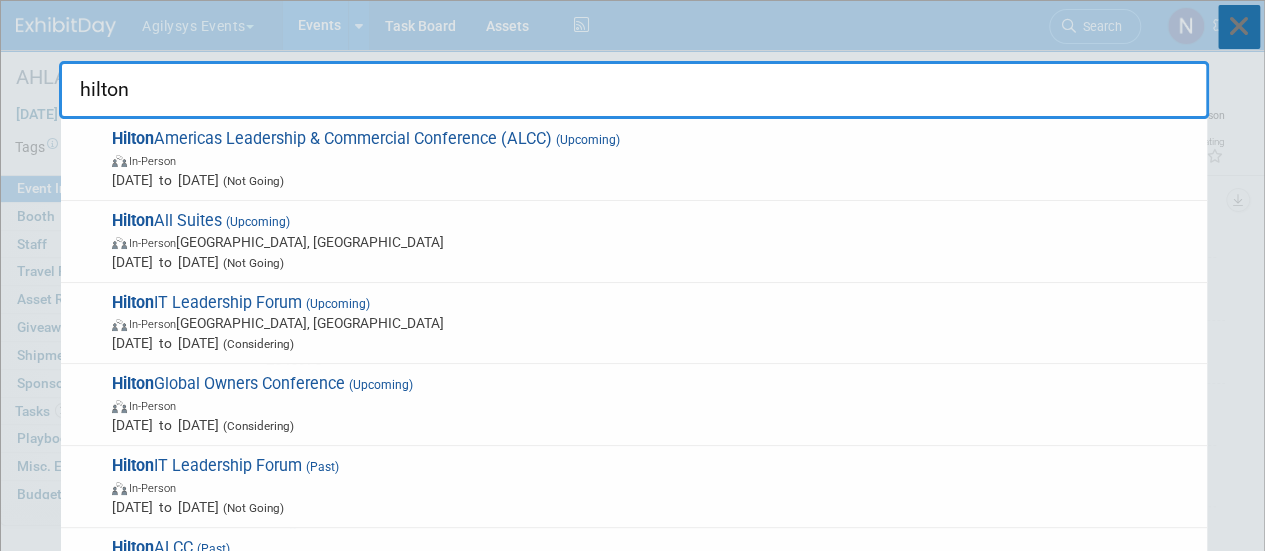 click at bounding box center [1239, 27] 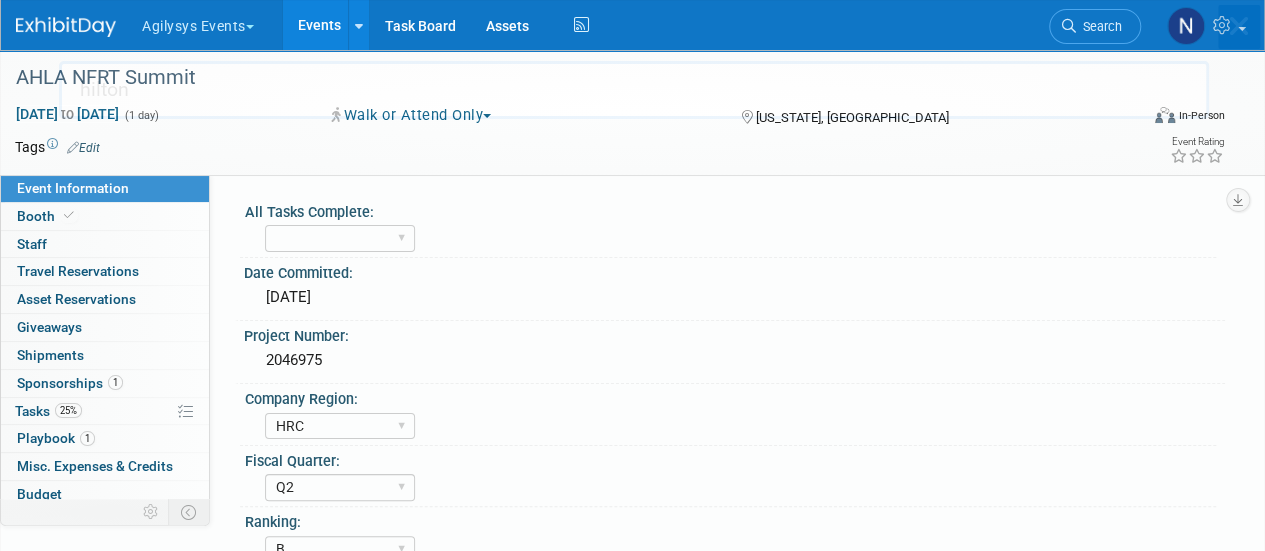 type 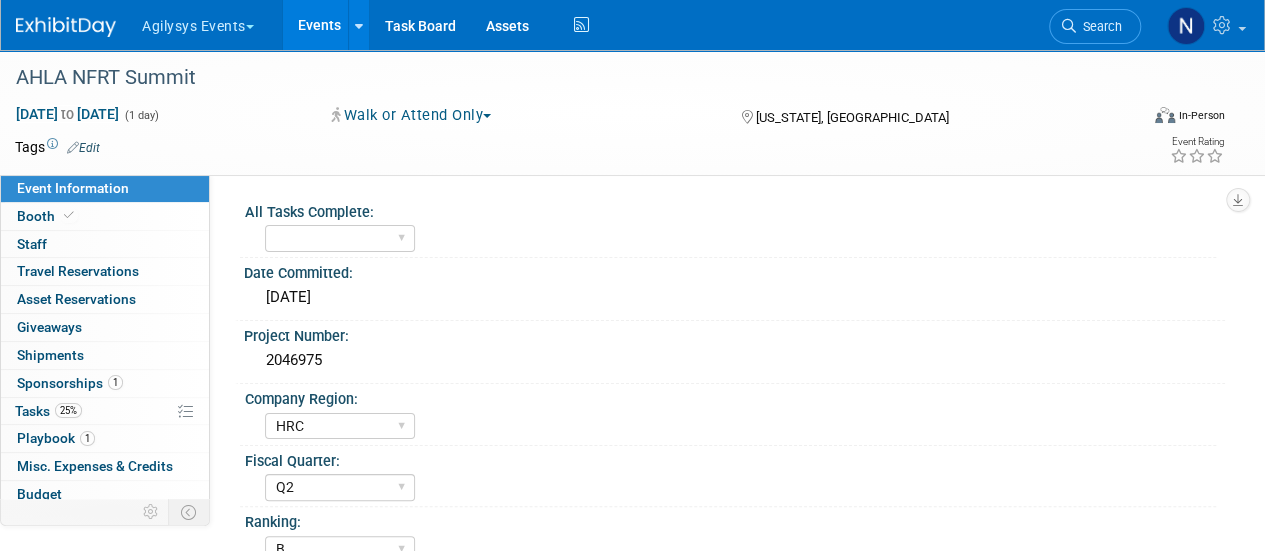 click at bounding box center (66, 27) 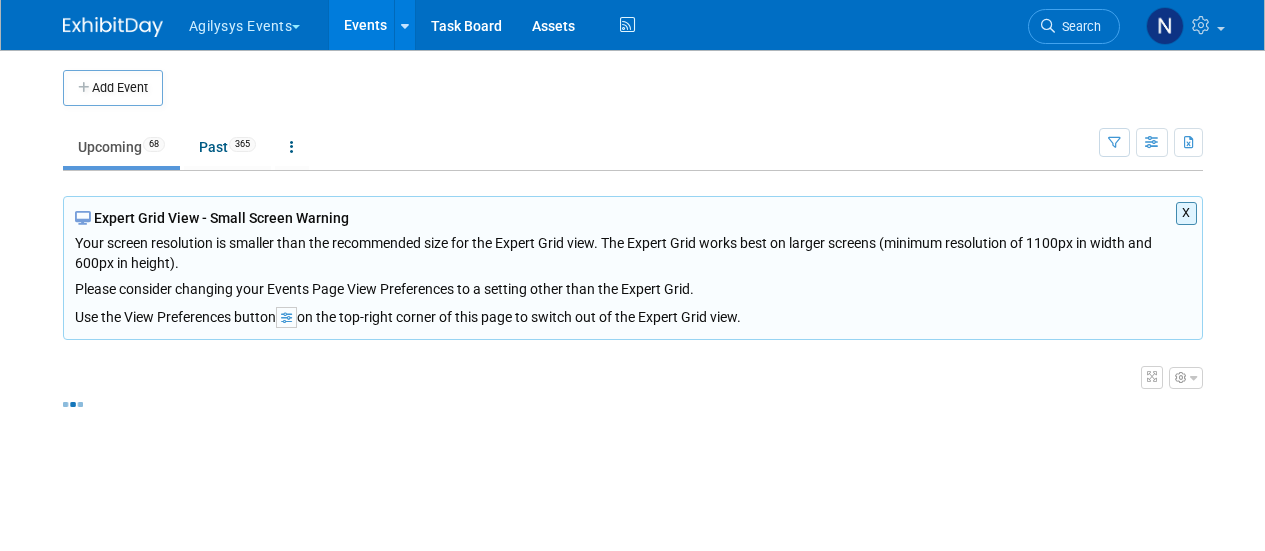 scroll, scrollTop: 0, scrollLeft: 0, axis: both 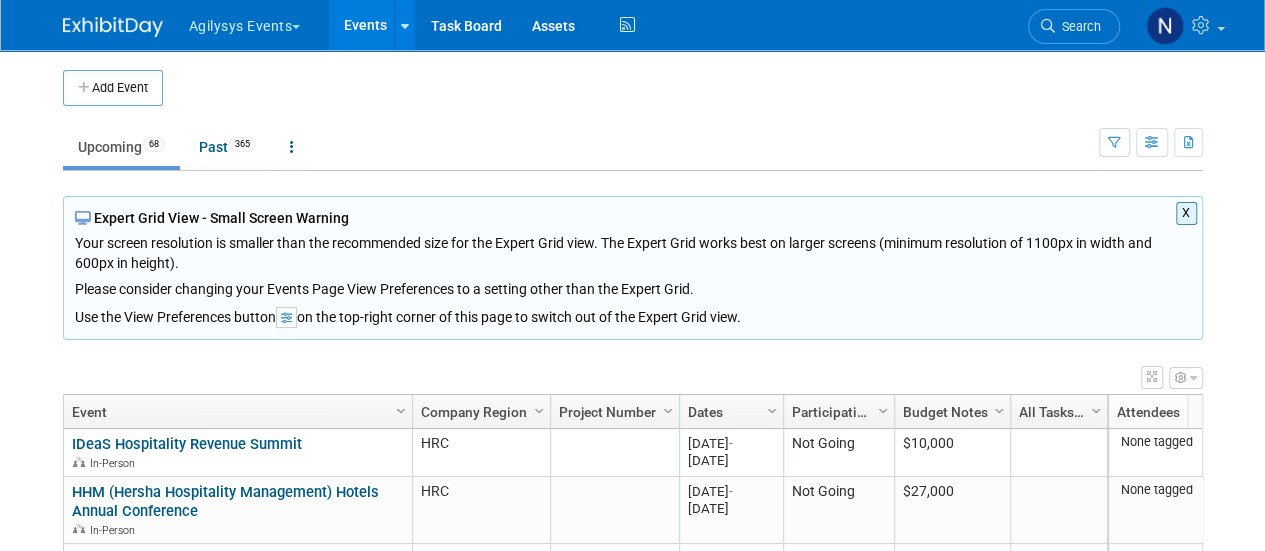 click on "X" at bounding box center (1186, 213) 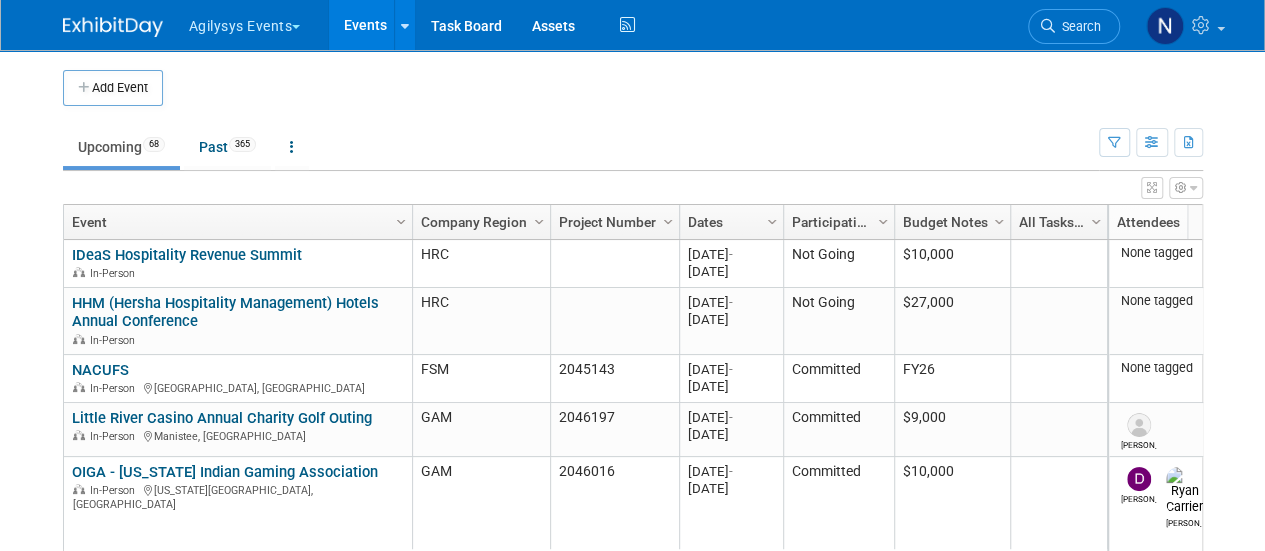 click on "Upcoming
68
Past
365
All Events
433
Past and Upcoming
Grouped Annually
Events grouped by year" at bounding box center [581, 148] 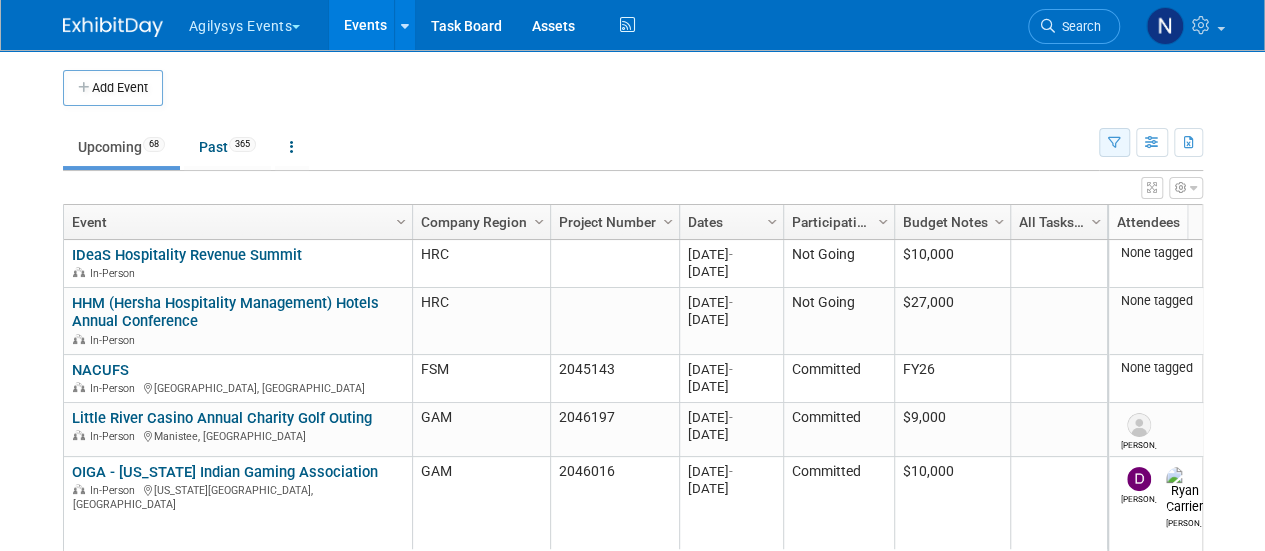 click at bounding box center [1114, 143] 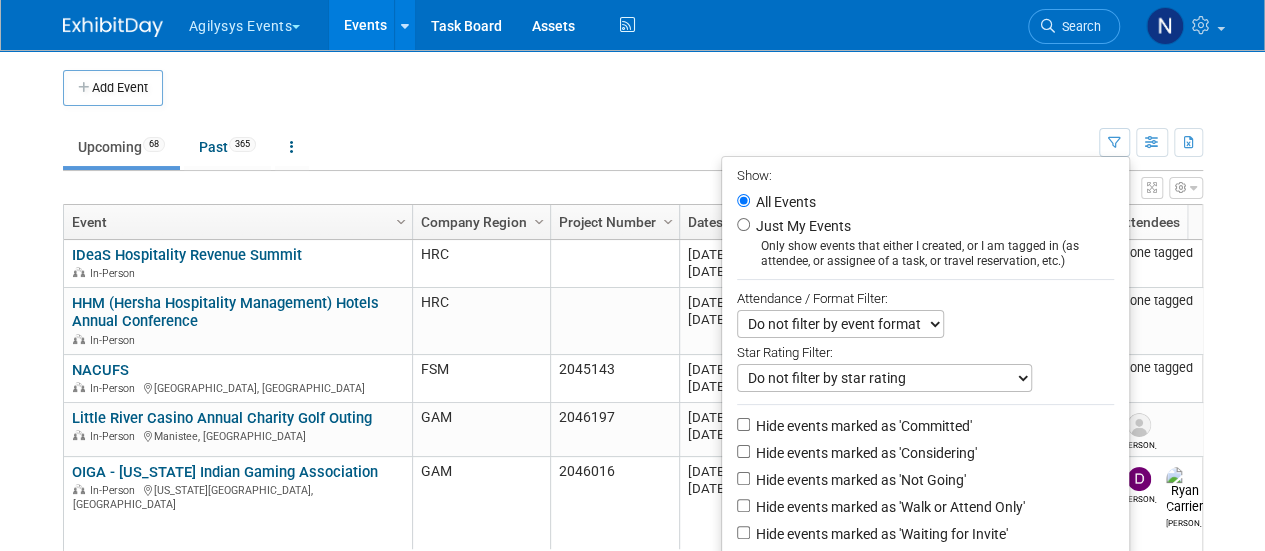click on "Hide events marked as 'Not Going'" at bounding box center (859, 480) 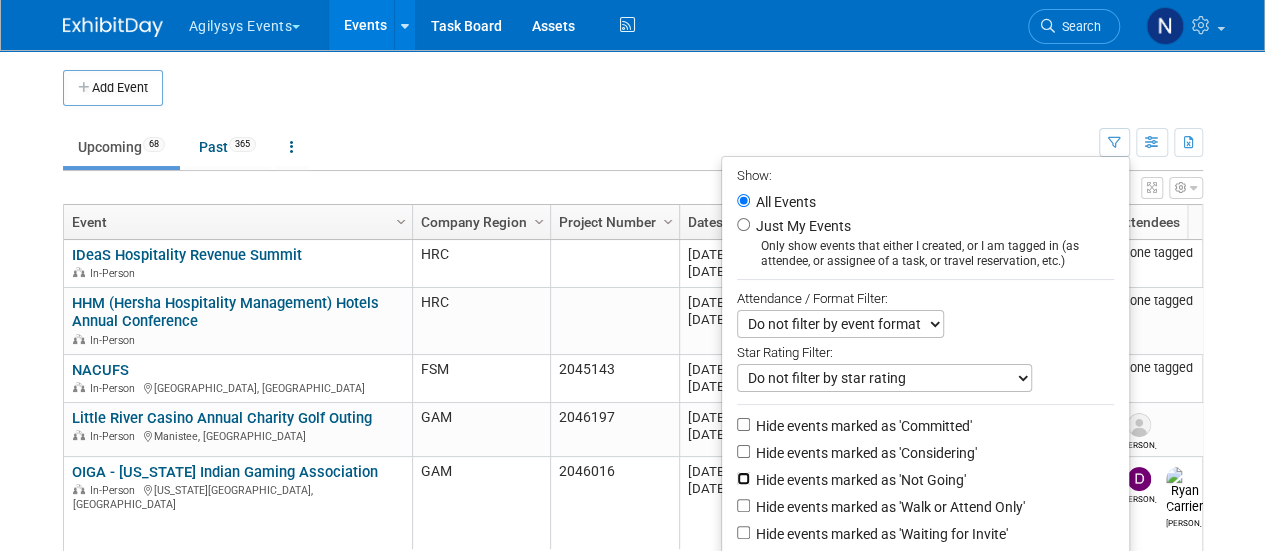 click on "Hide events marked as 'Not Going'" at bounding box center [743, 478] 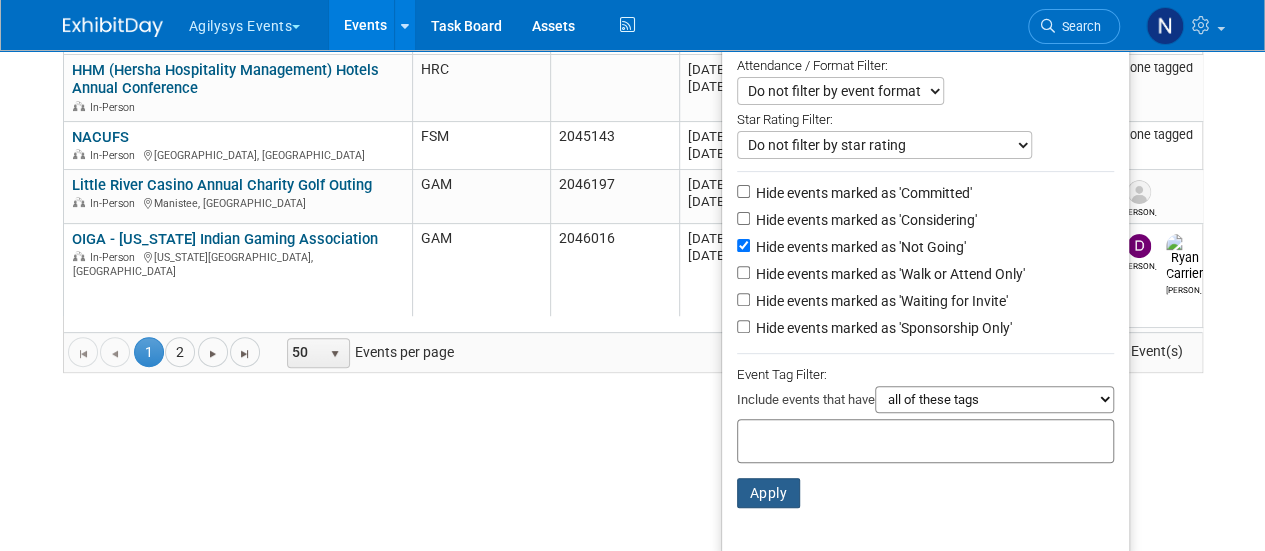 click on "Apply" at bounding box center [769, 493] 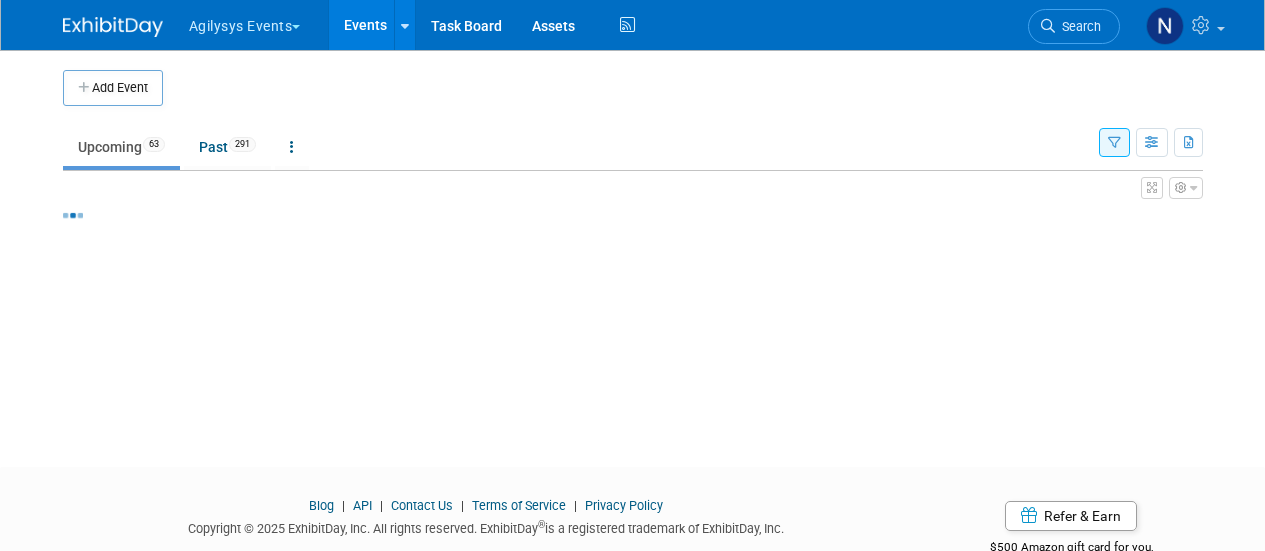 scroll, scrollTop: 0, scrollLeft: 0, axis: both 